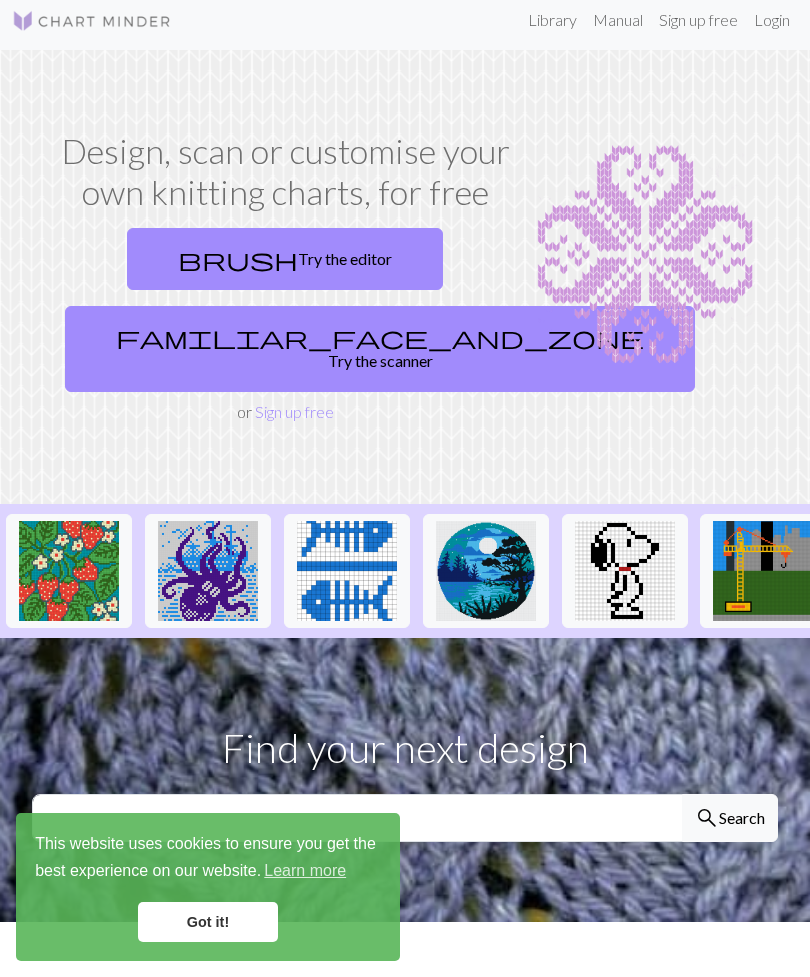 scroll, scrollTop: 0, scrollLeft: 0, axis: both 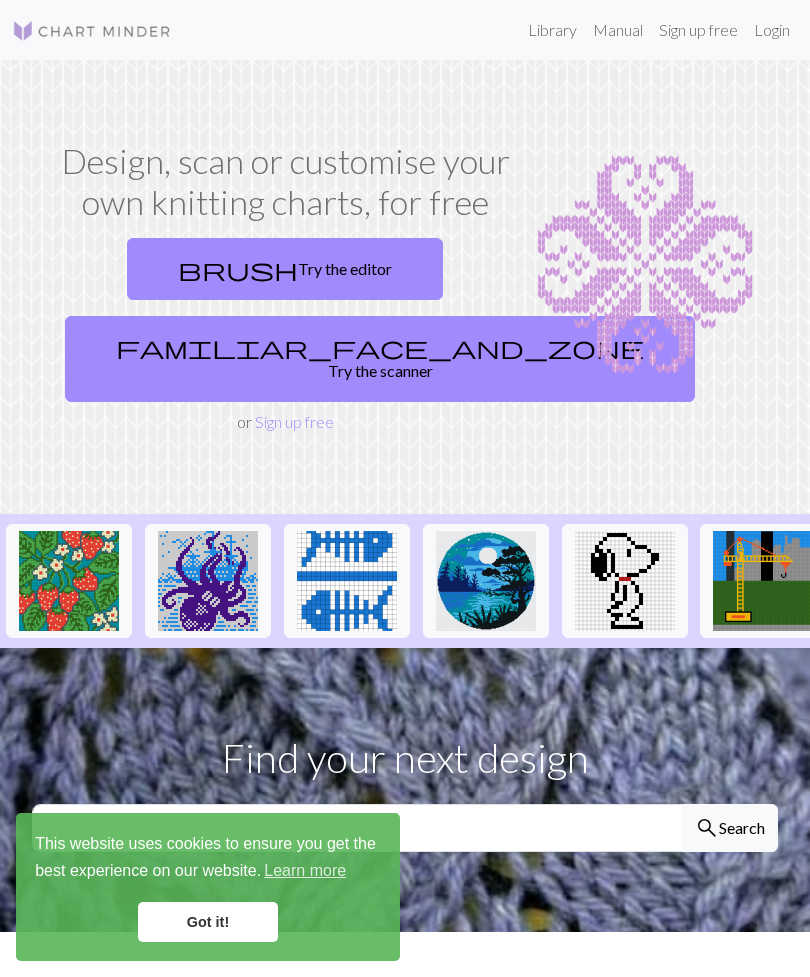 click on "Got it!" at bounding box center (208, 922) 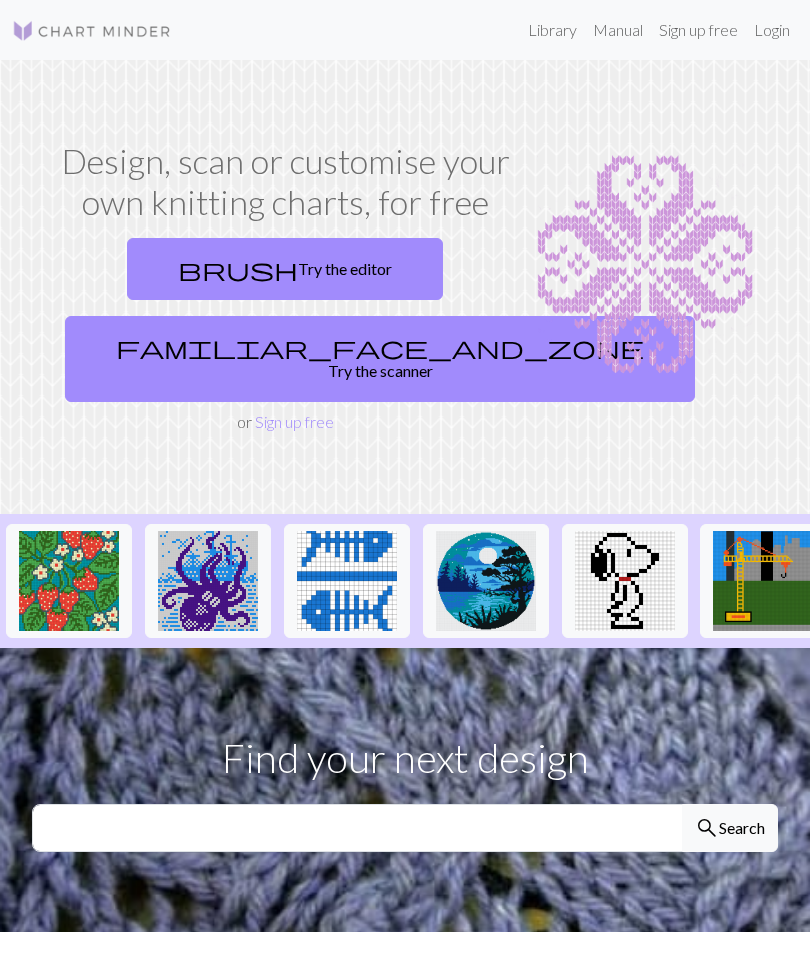 click on "Got it!" at bounding box center [208, 922] 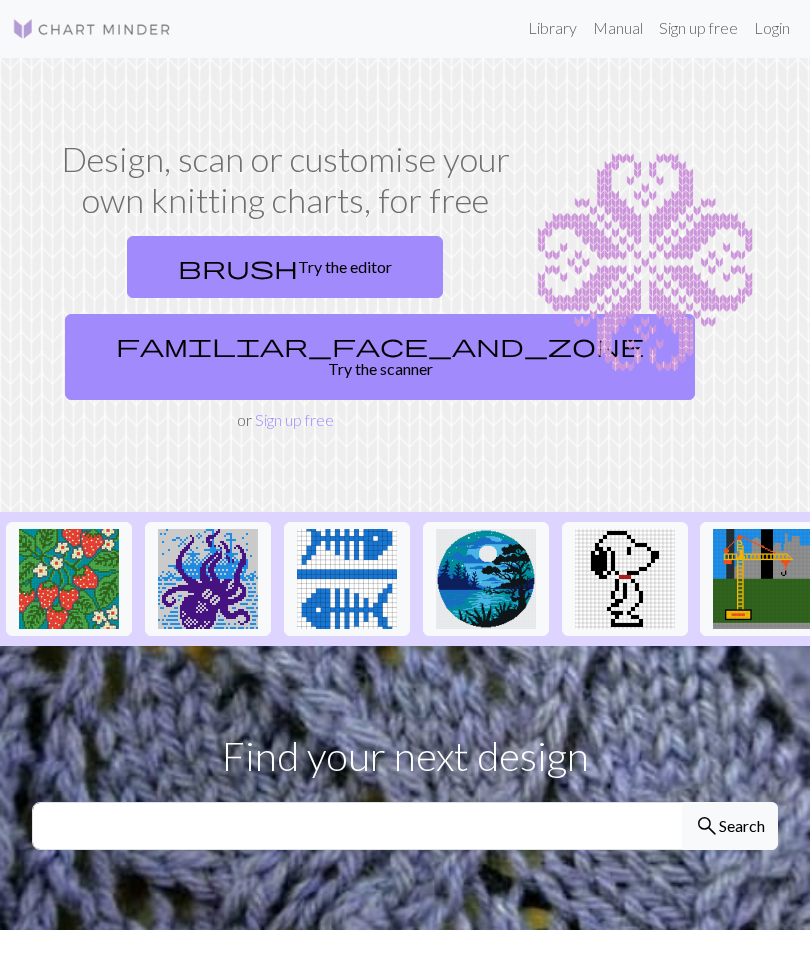 scroll, scrollTop: 0, scrollLeft: 0, axis: both 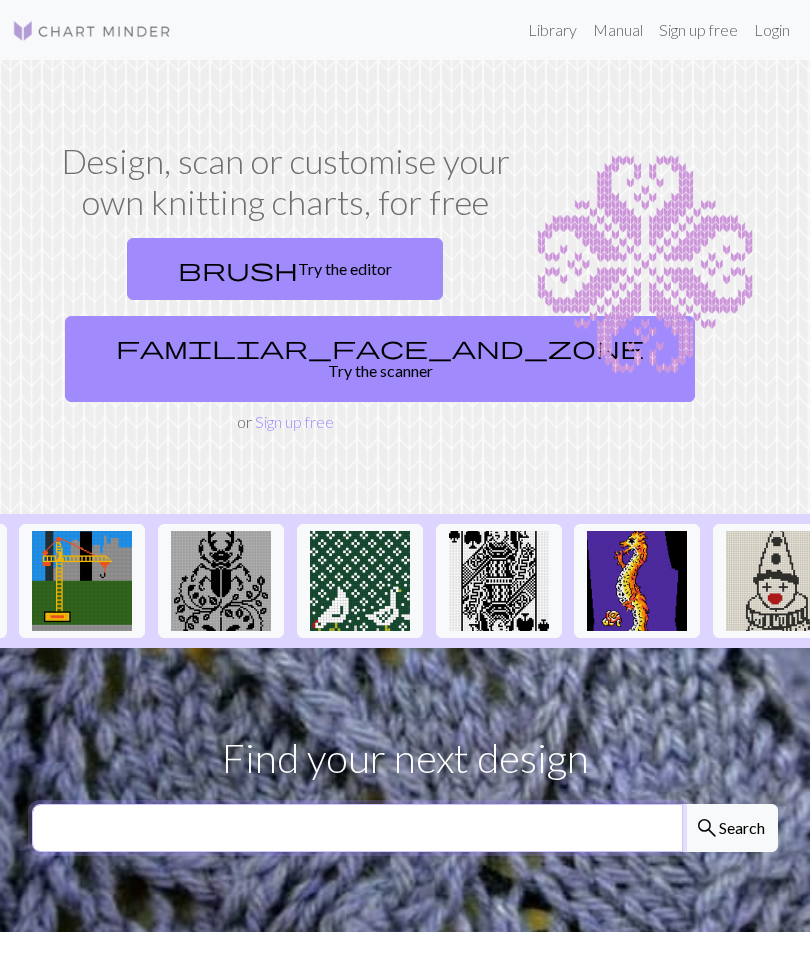 click at bounding box center (357, 828) 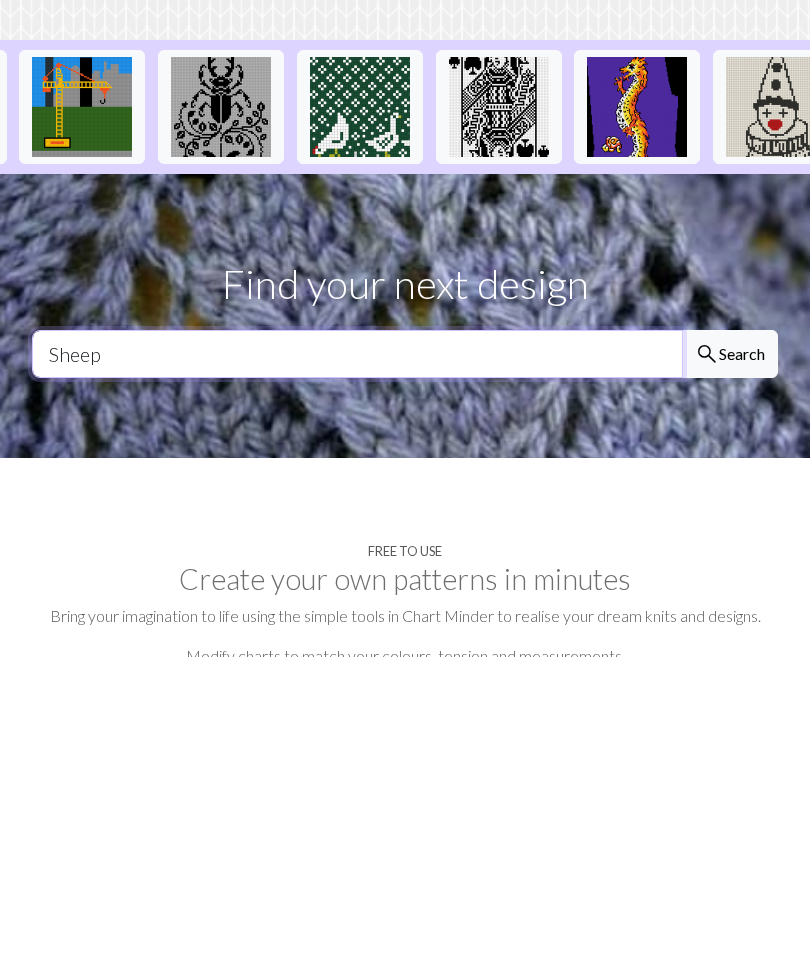type on "Sheep" 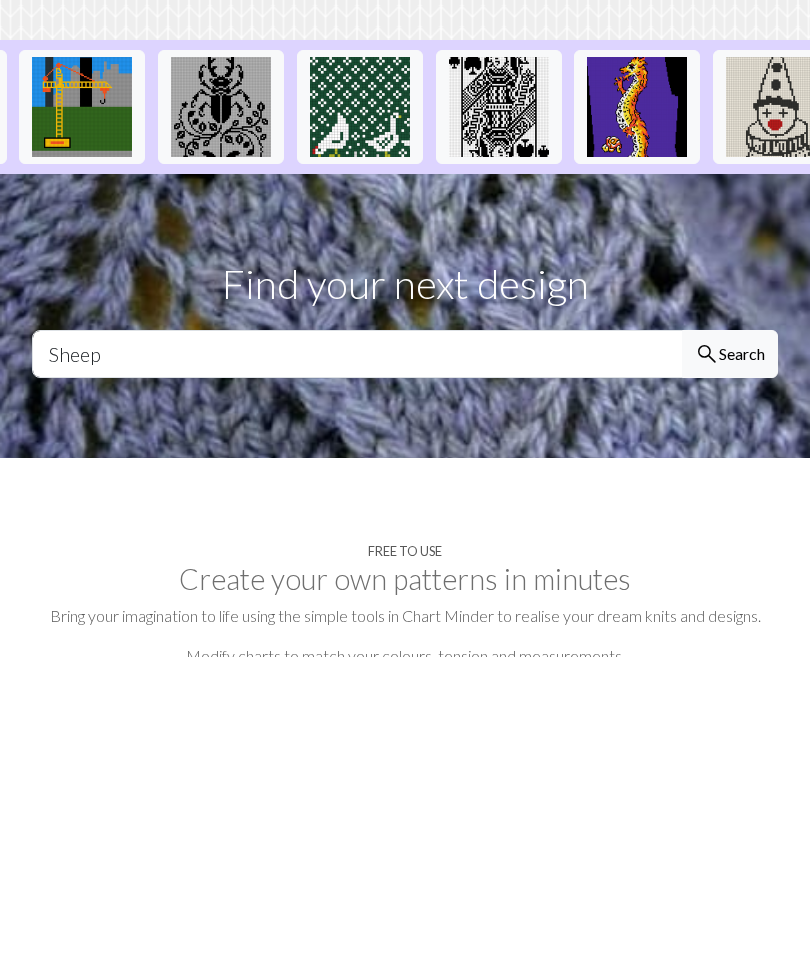 click on "search Search" at bounding box center [730, 674] 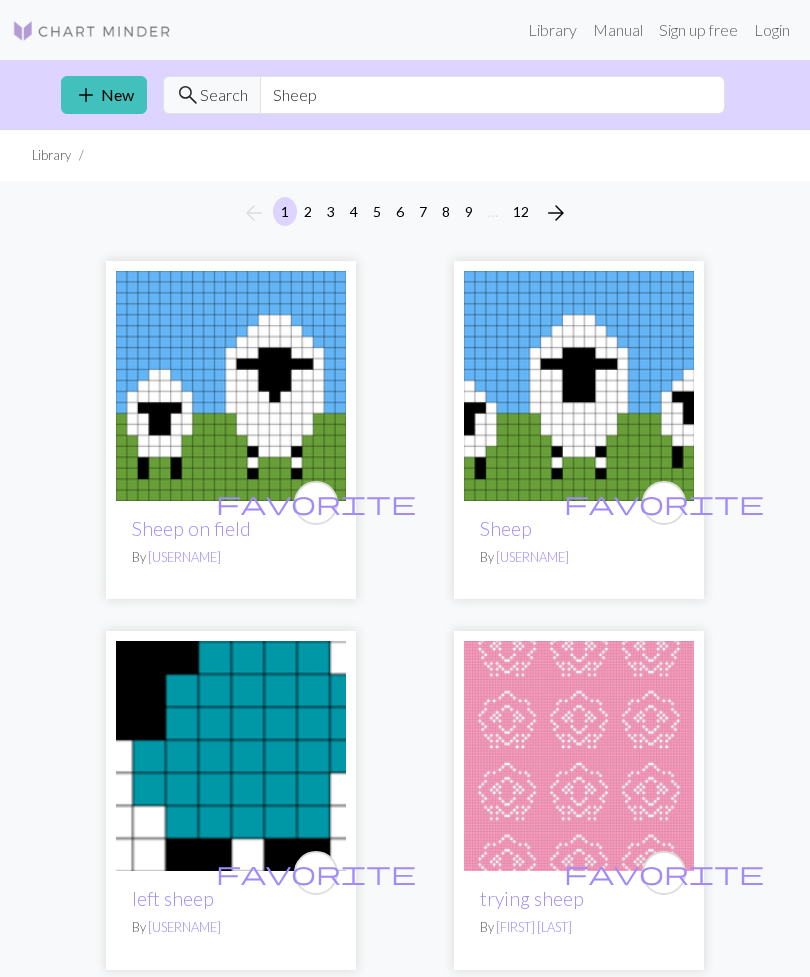 scroll, scrollTop: 0, scrollLeft: 0, axis: both 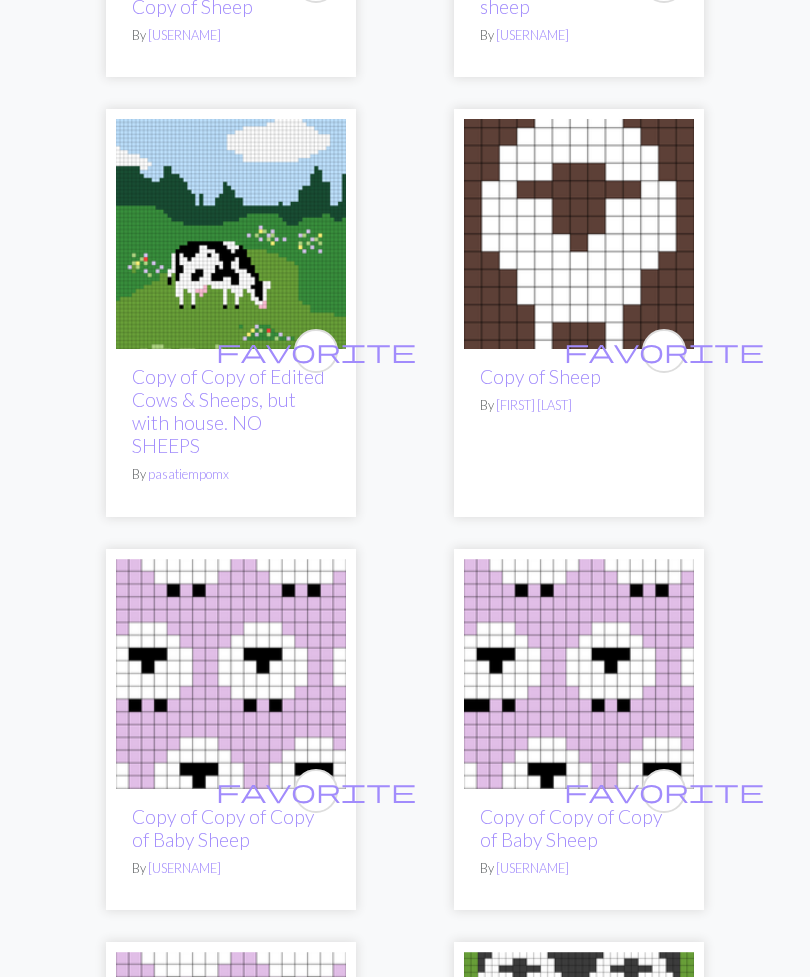 click at bounding box center (579, 235) 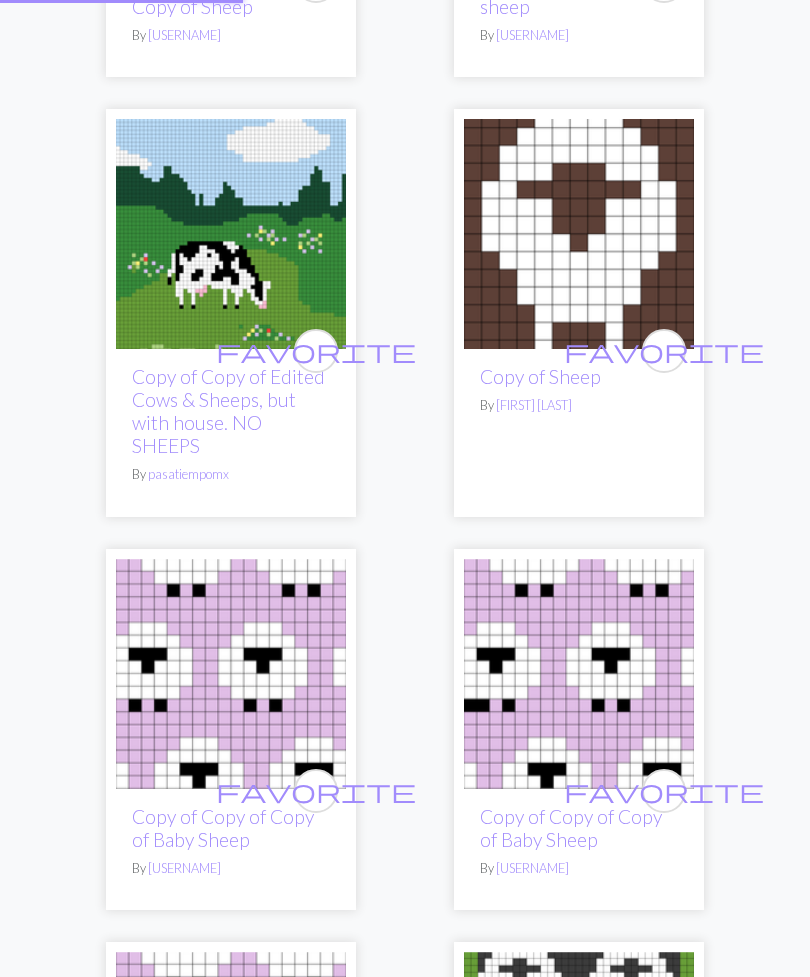 scroll, scrollTop: 1691, scrollLeft: 0, axis: vertical 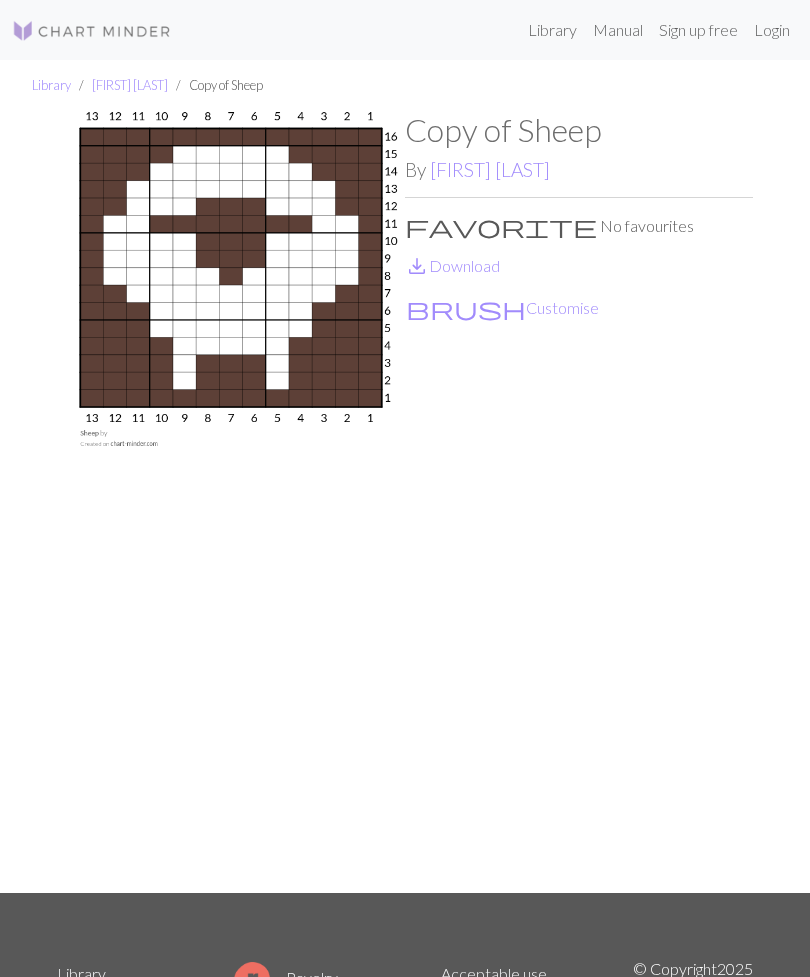 click on "brush Customise" at bounding box center (502, 308) 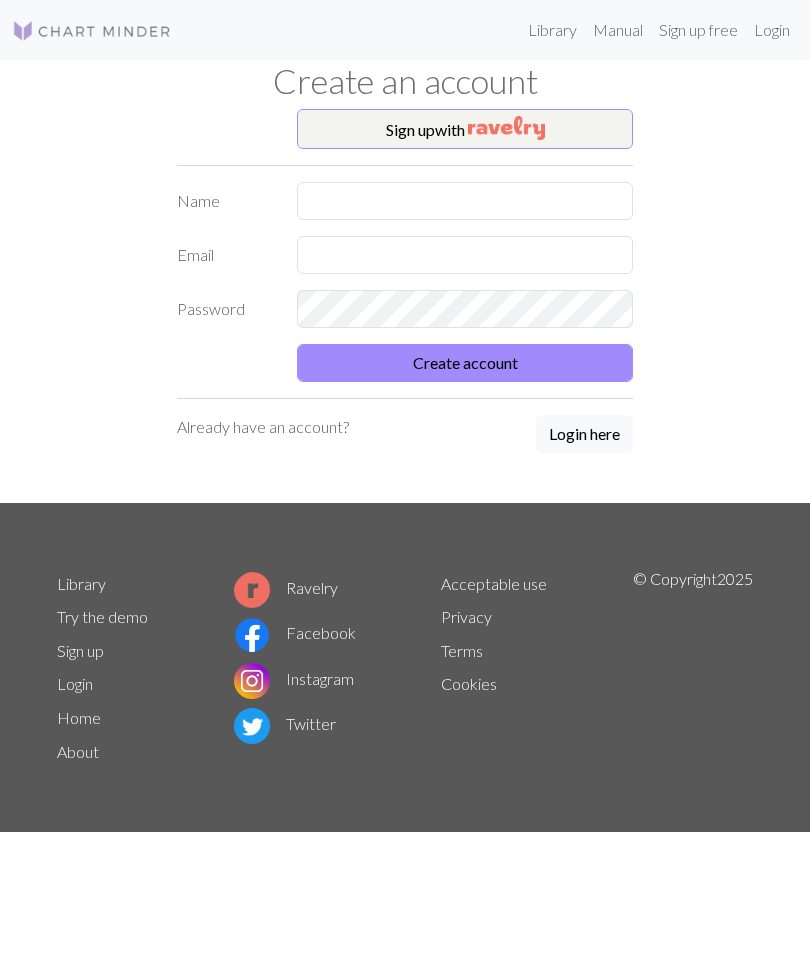 click on "Sign up  with" at bounding box center (465, 129) 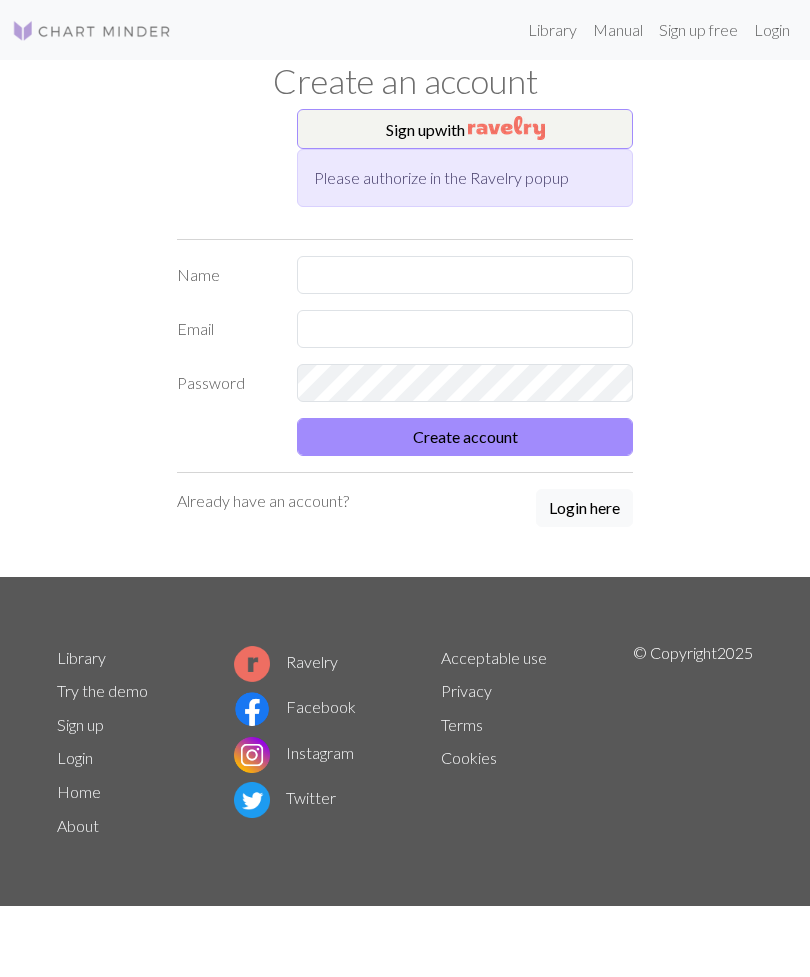 click at bounding box center [506, 128] 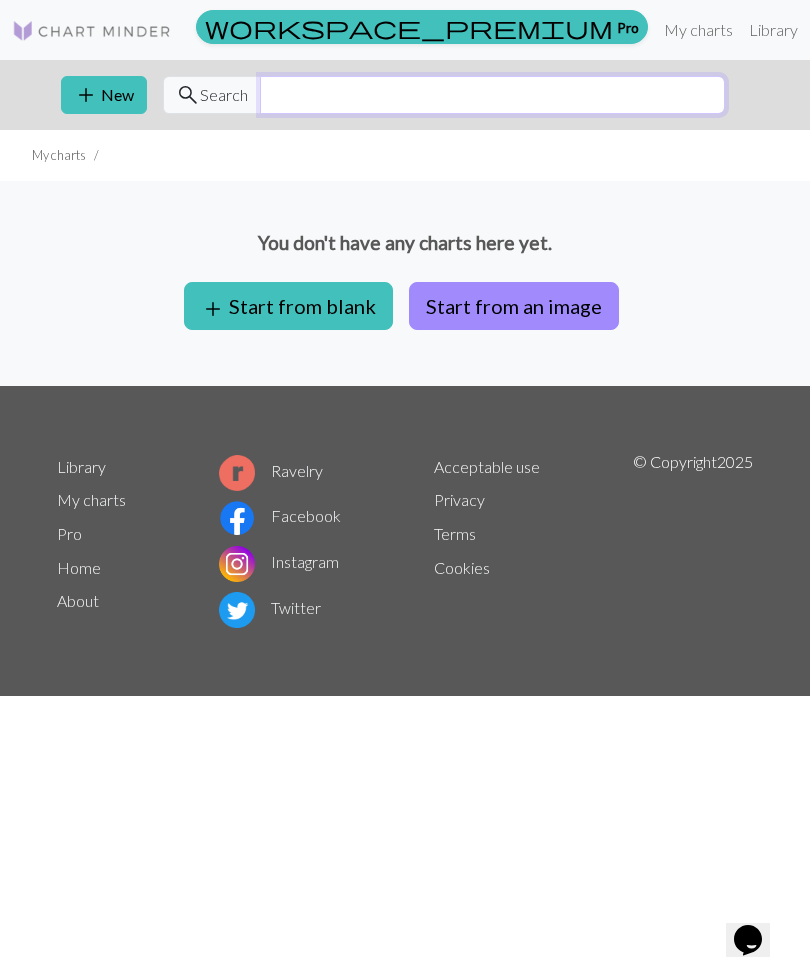 click at bounding box center (492, 95) 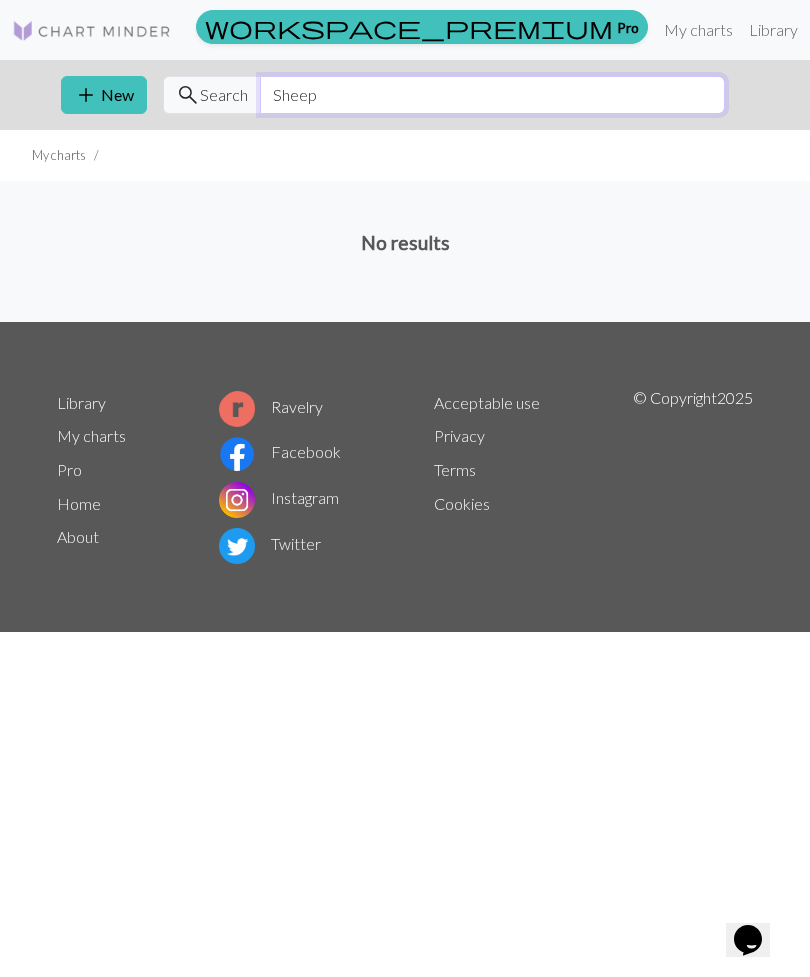 type on "Sheep" 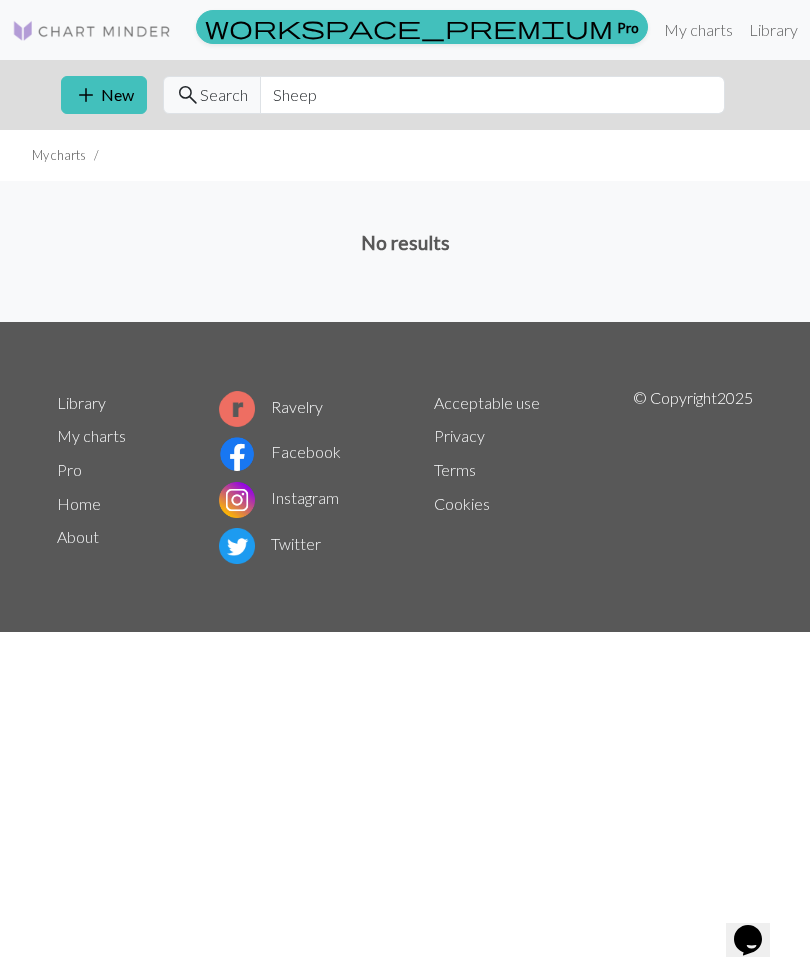 click on "Search" at bounding box center [224, 95] 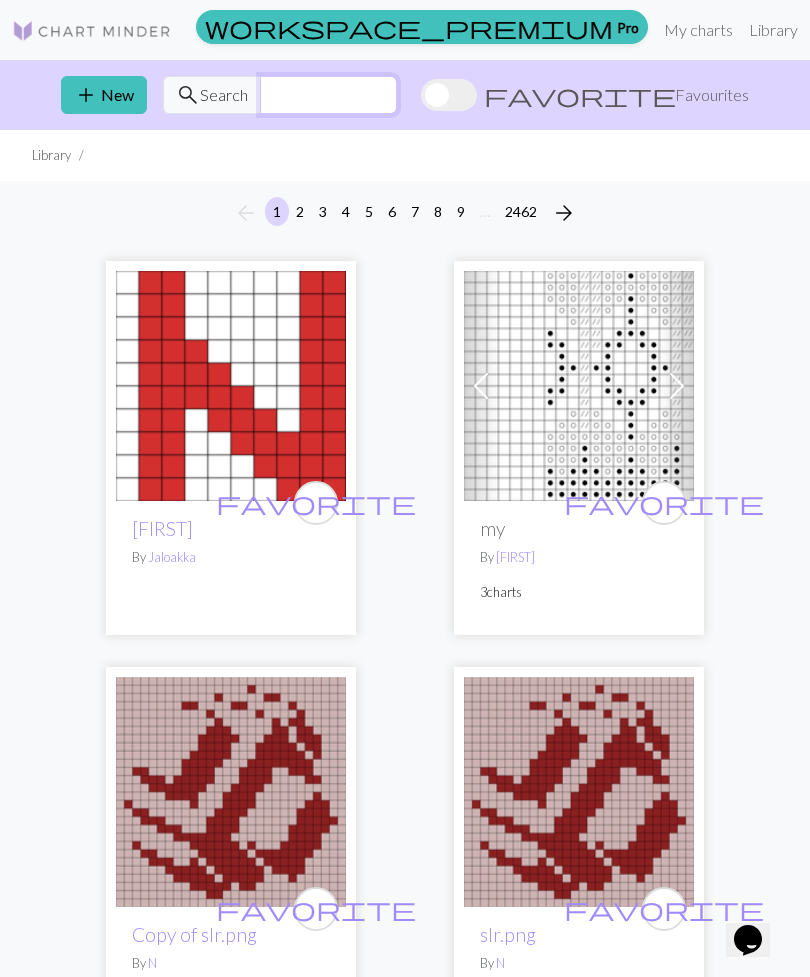 click at bounding box center (328, 95) 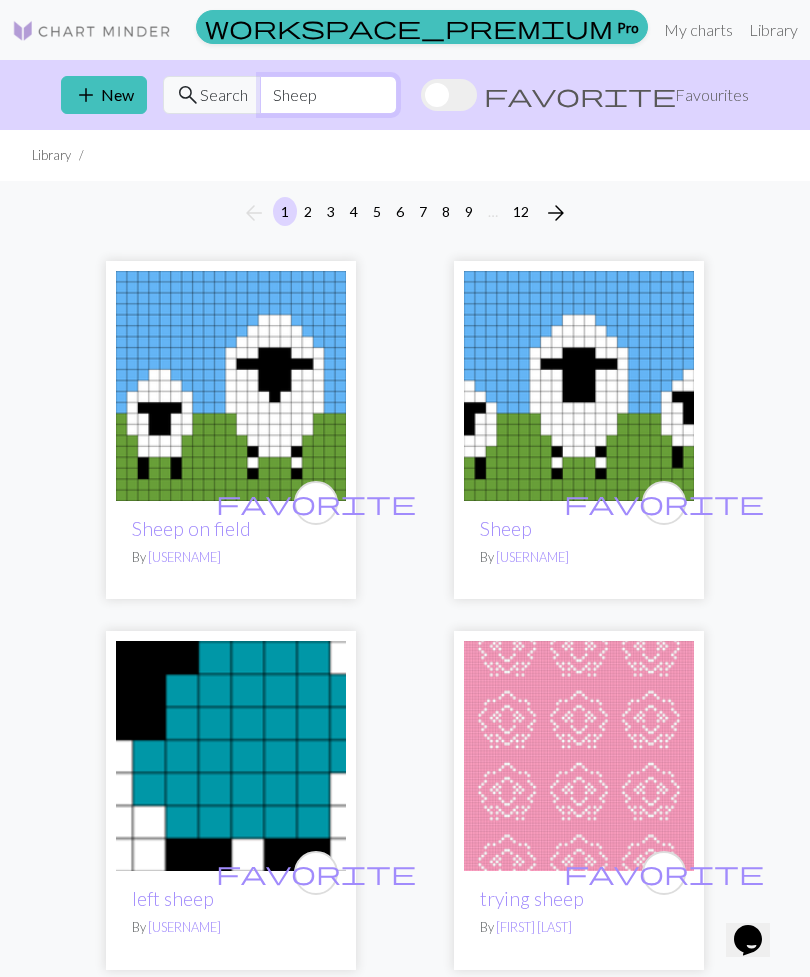 type on "Sheep" 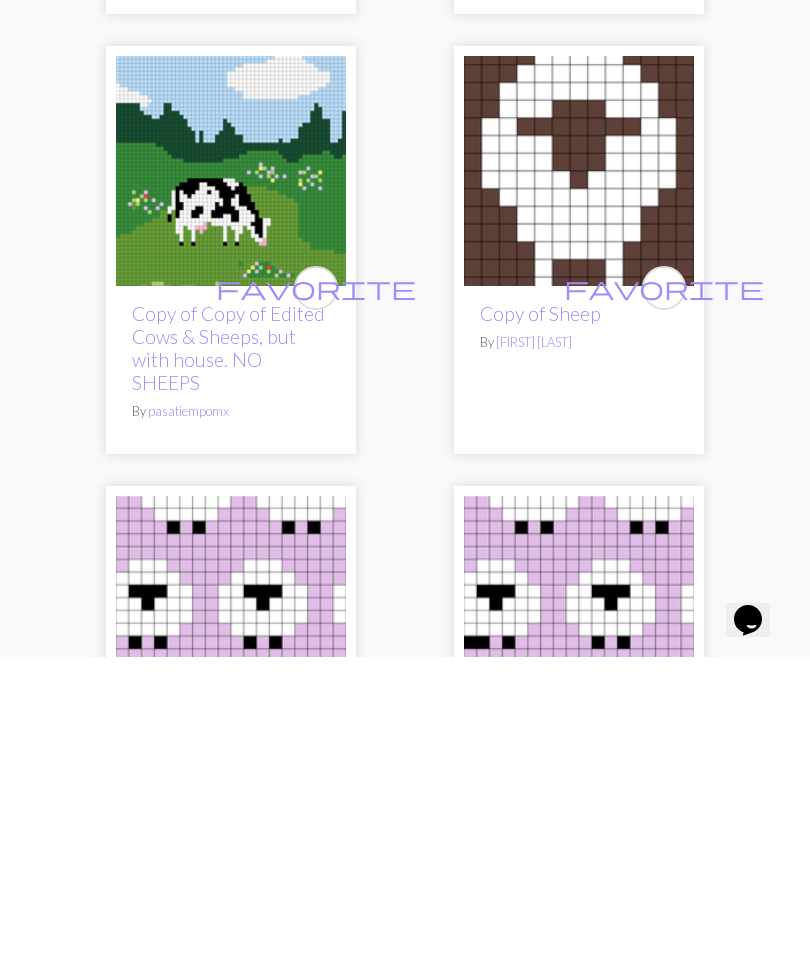 click at bounding box center [579, 491] 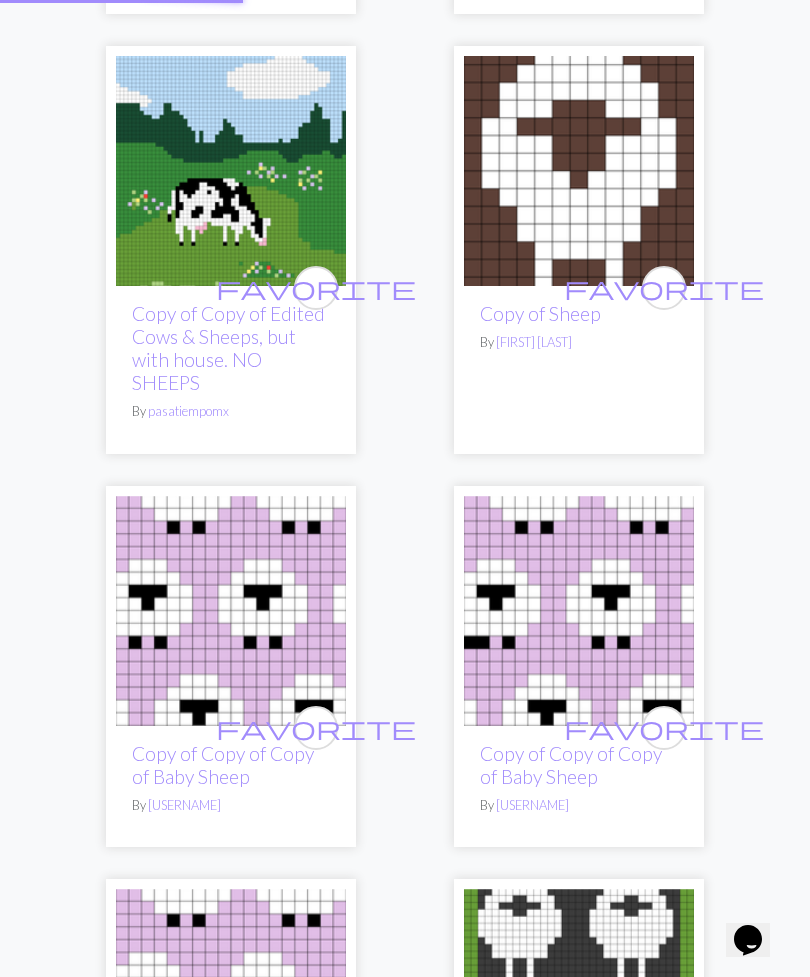 scroll, scrollTop: 0, scrollLeft: 0, axis: both 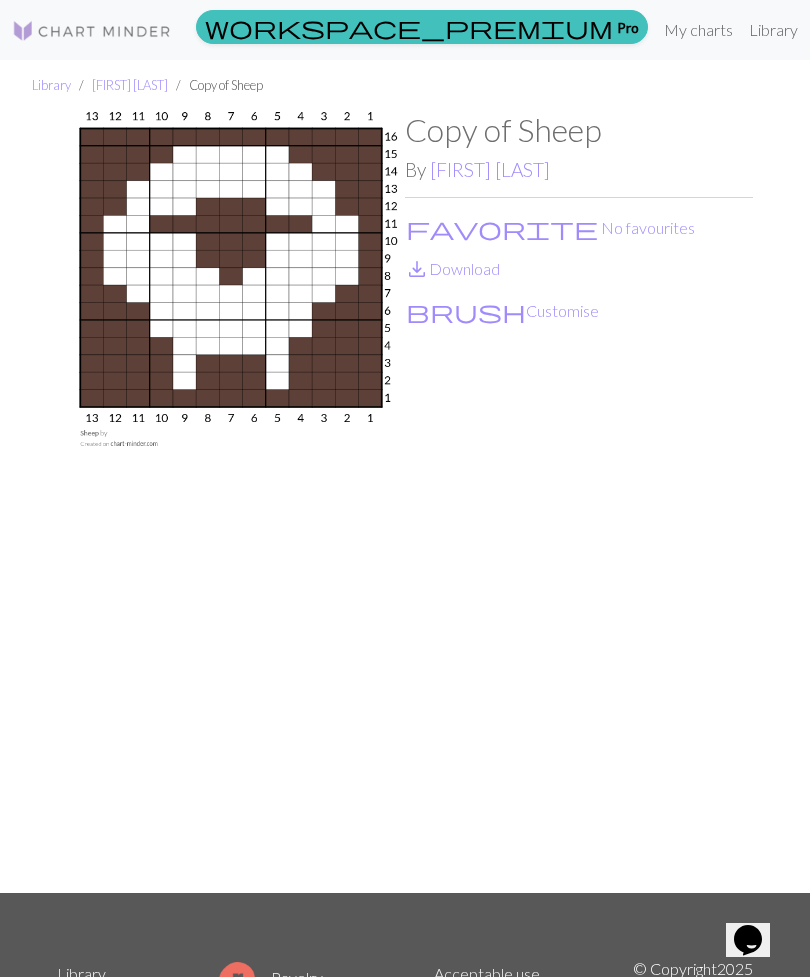 click on "brush Customise" at bounding box center (502, 311) 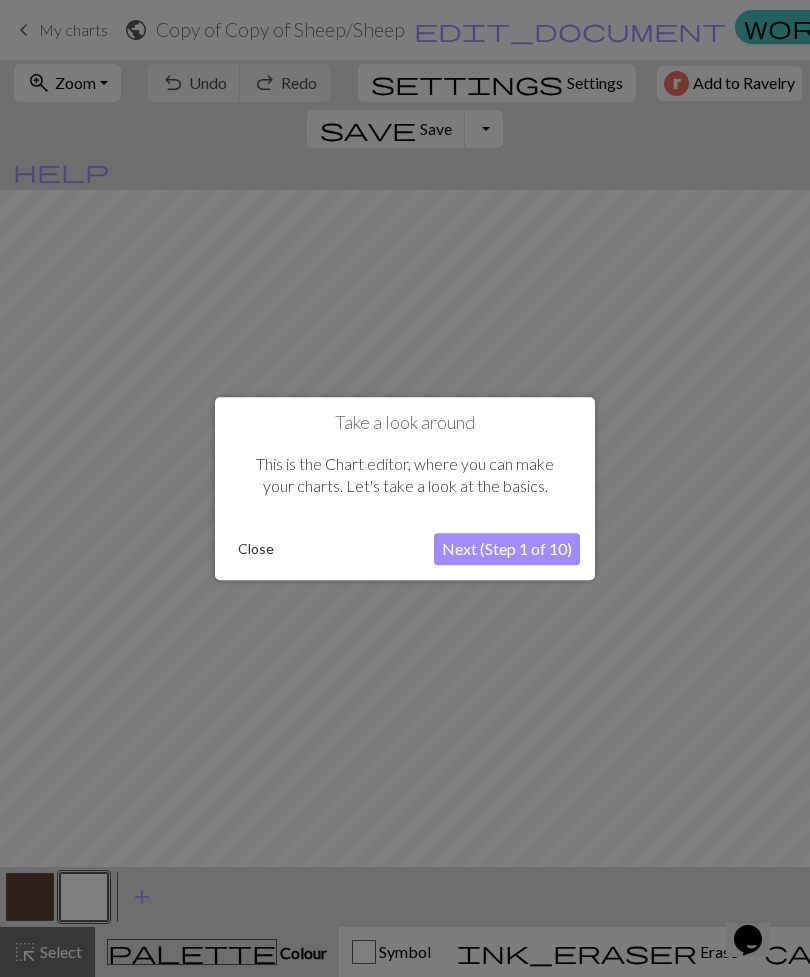 click on "Next (Step 1 of 10)" at bounding box center (507, 549) 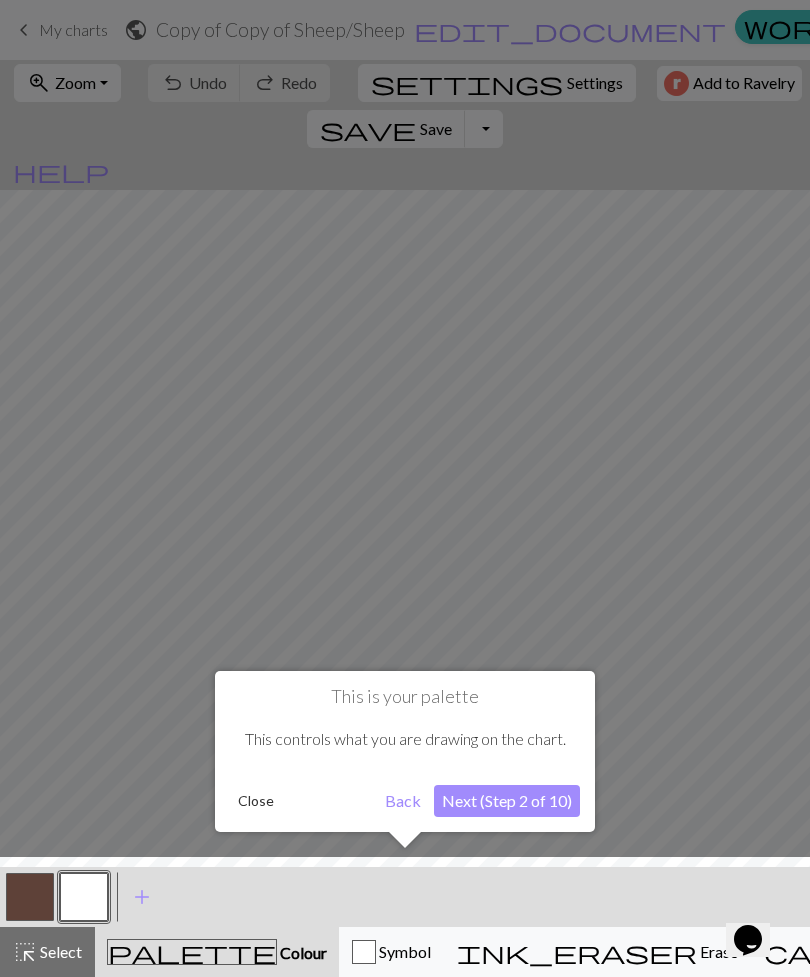 click on "Next (Step 2 of 10)" at bounding box center (507, 801) 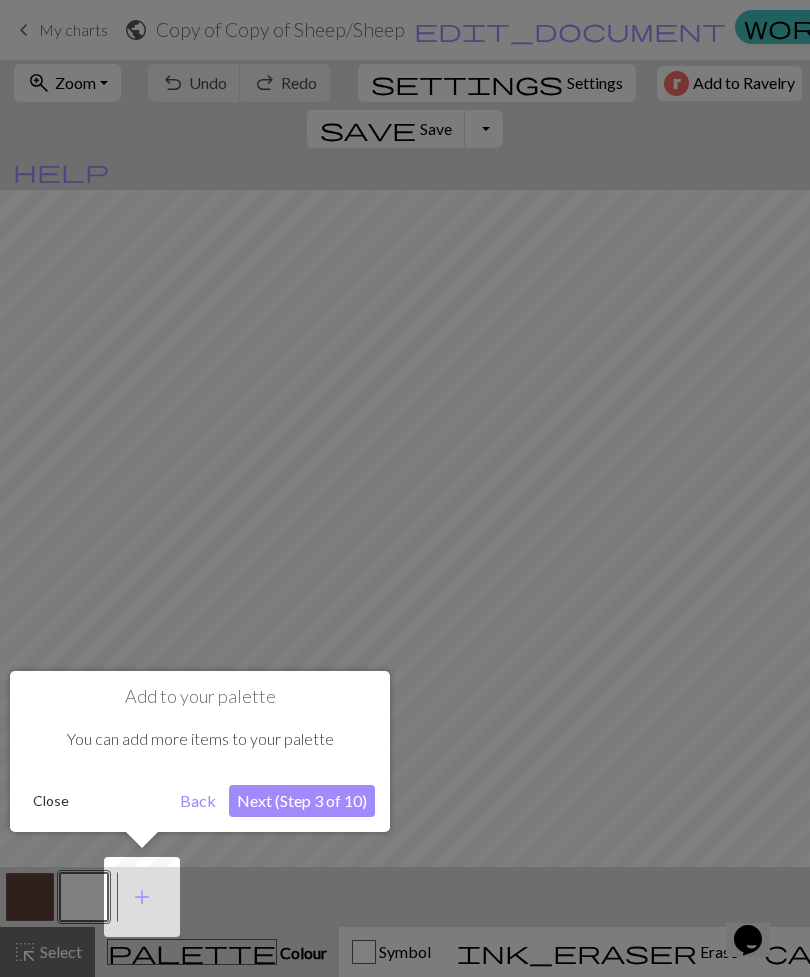 click on "Next (Step 3 of 10)" at bounding box center (302, 801) 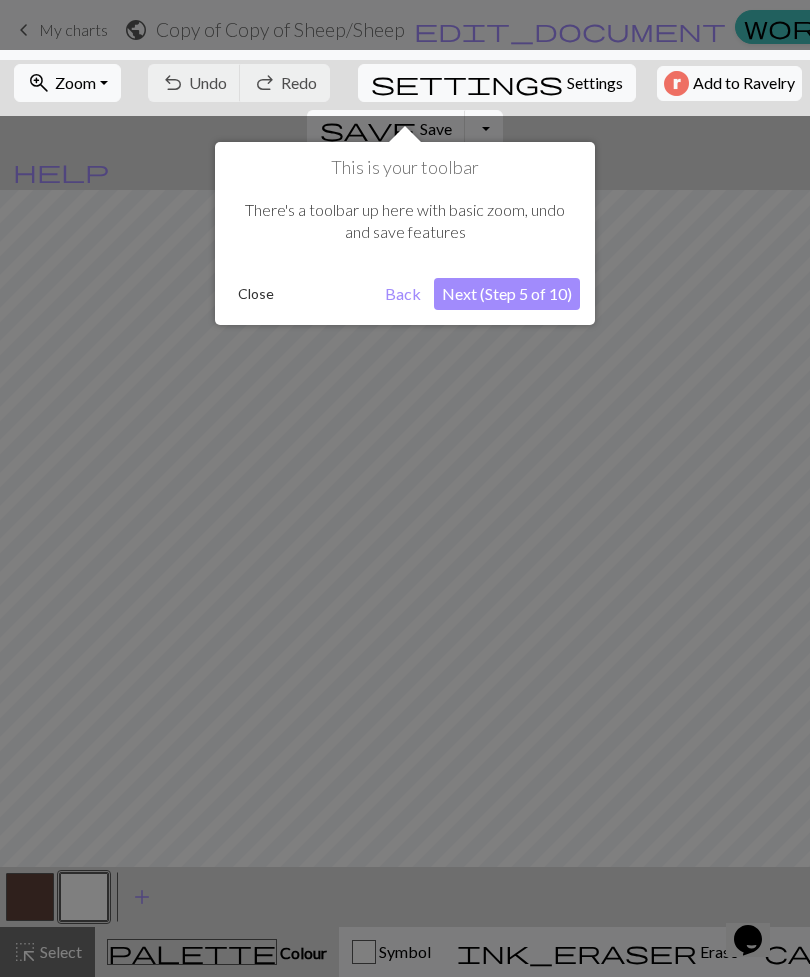 click on "Next (Step 5 of 10)" at bounding box center (507, 294) 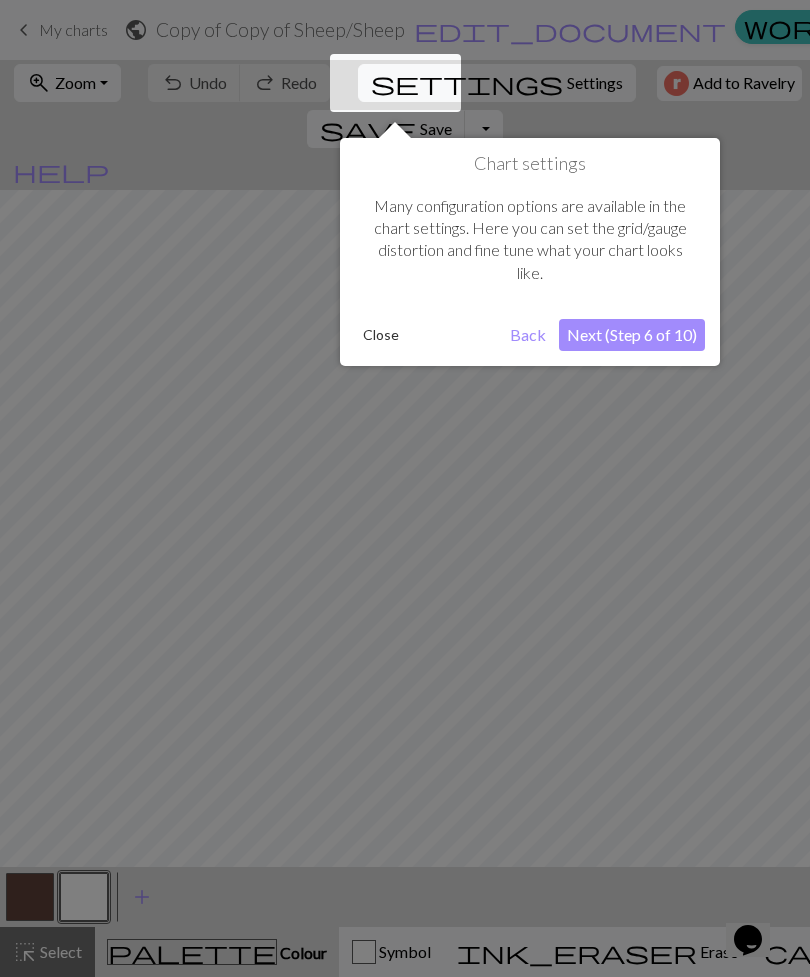 click on "Next (Step 6 of 10)" at bounding box center (632, 335) 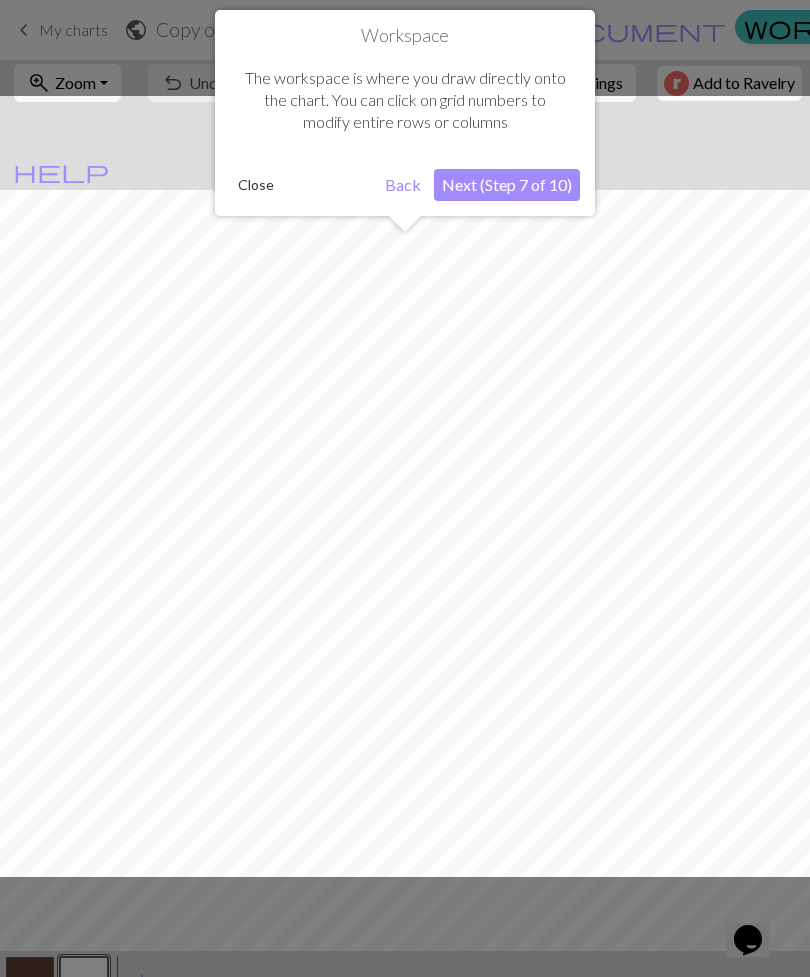 click on "Next (Step 7 of 10)" at bounding box center (507, 185) 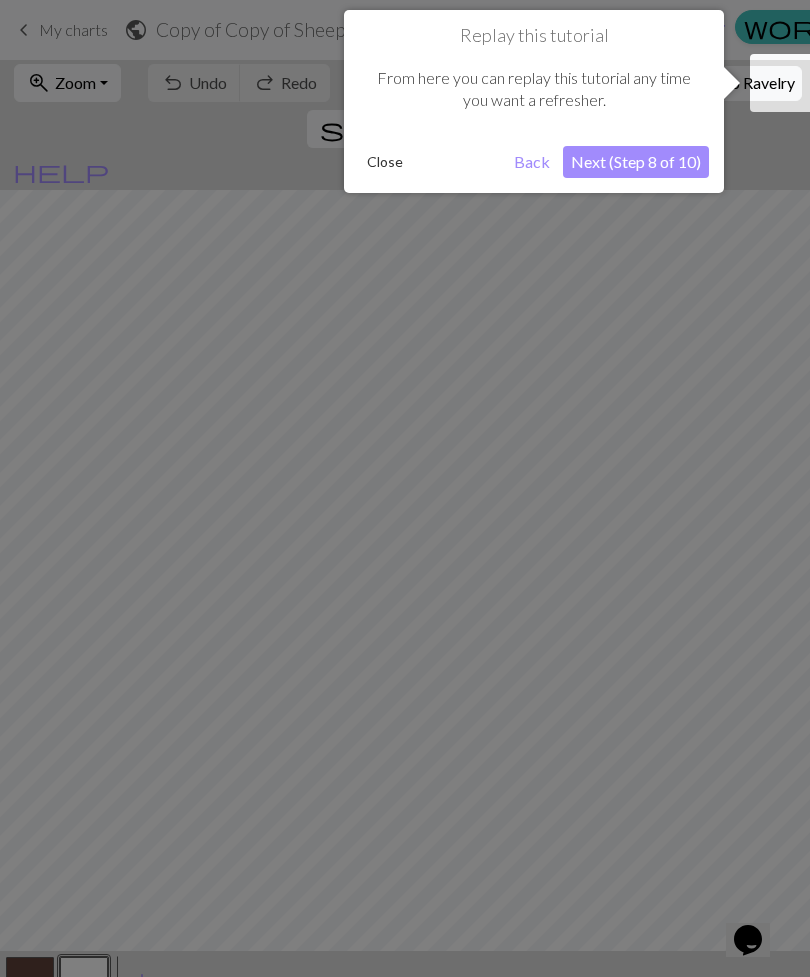 click on "Next (Step 8 of 10)" at bounding box center [636, 162] 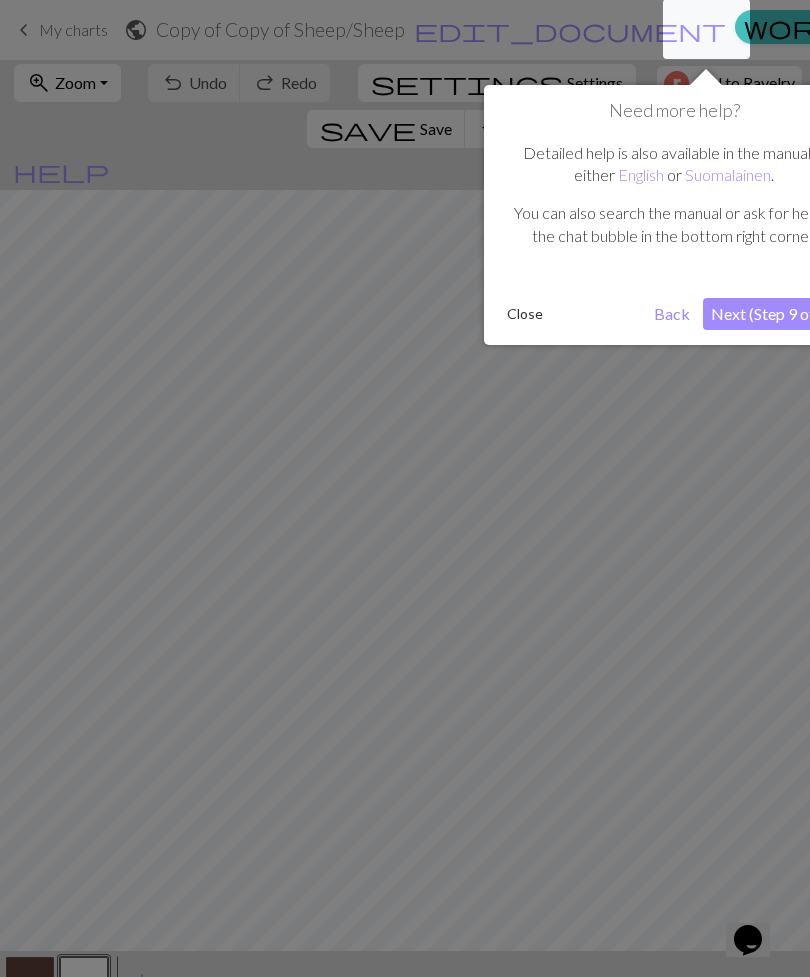 click on "Next (Step 9 of 10)" at bounding box center (776, 314) 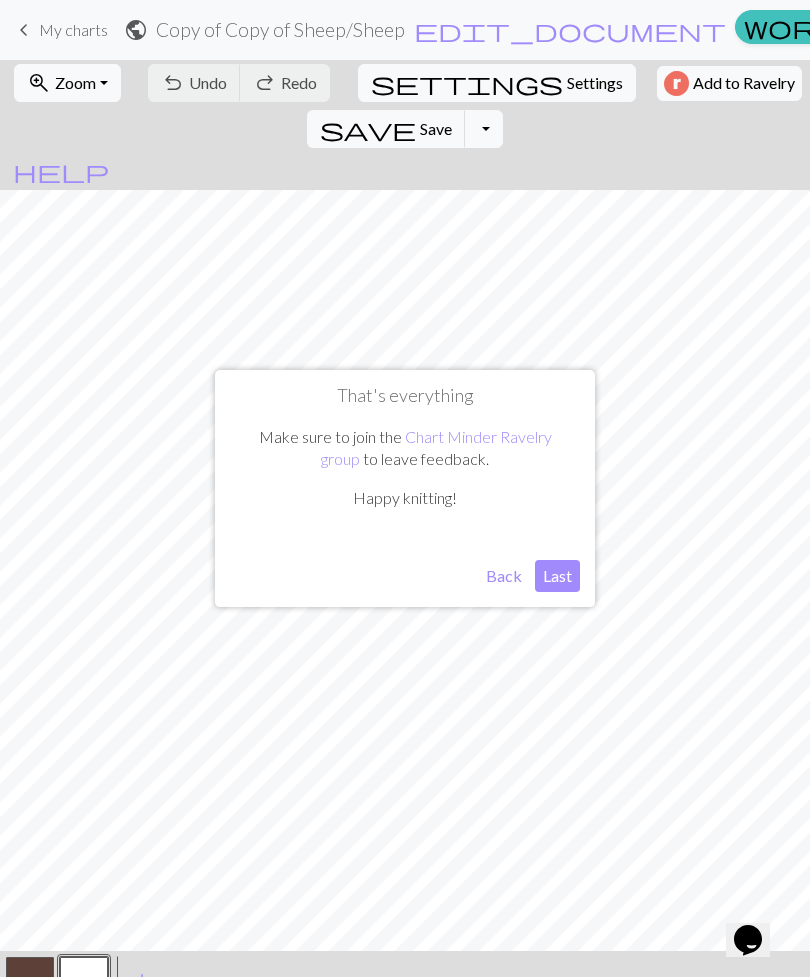 click on "Last" at bounding box center (557, 576) 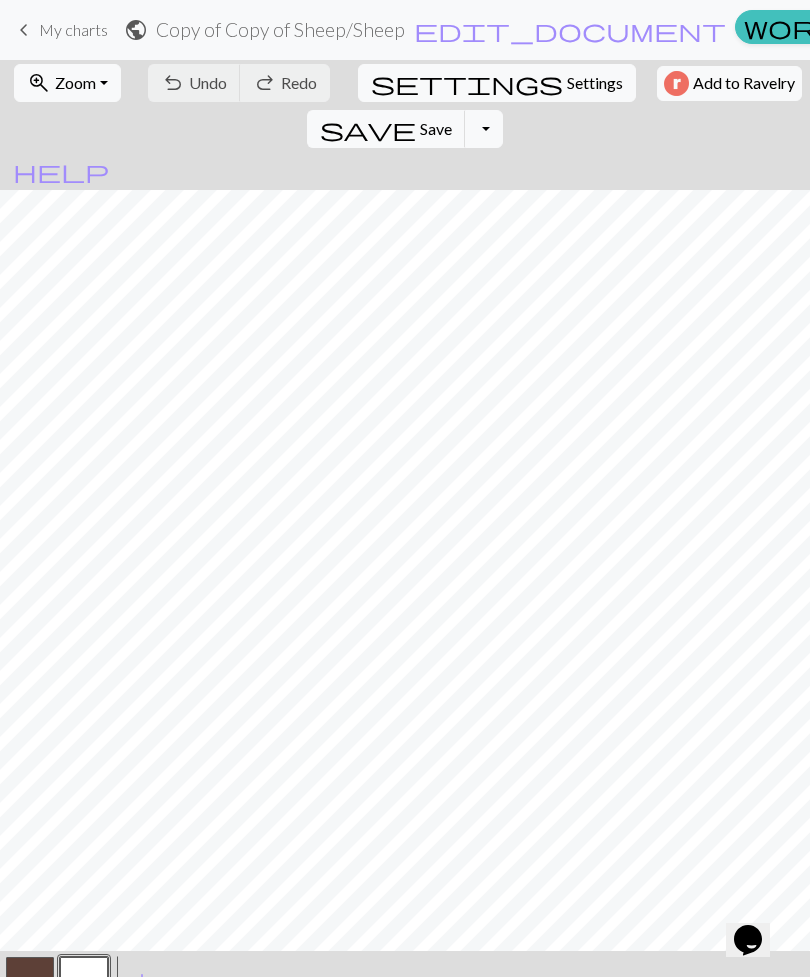 click on "settings" at bounding box center (467, 83) 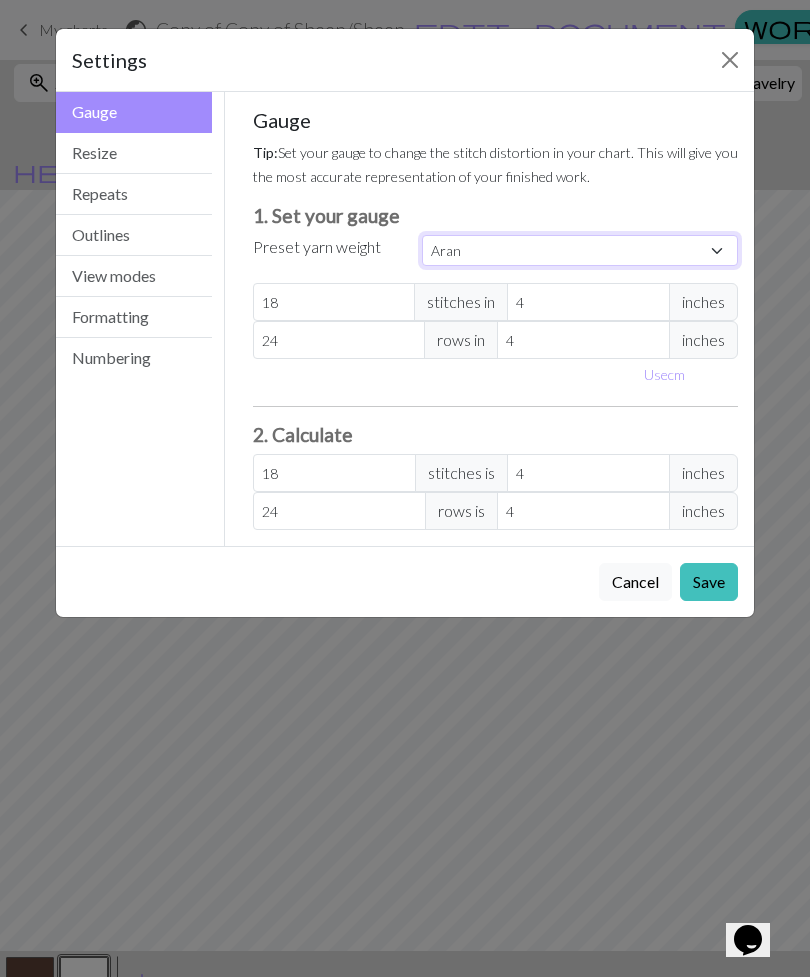 click on "Custom Square Lace Light Fingering Fingering Sport Double knit Worsted Aran Bulky Super Bulky" at bounding box center [580, 250] 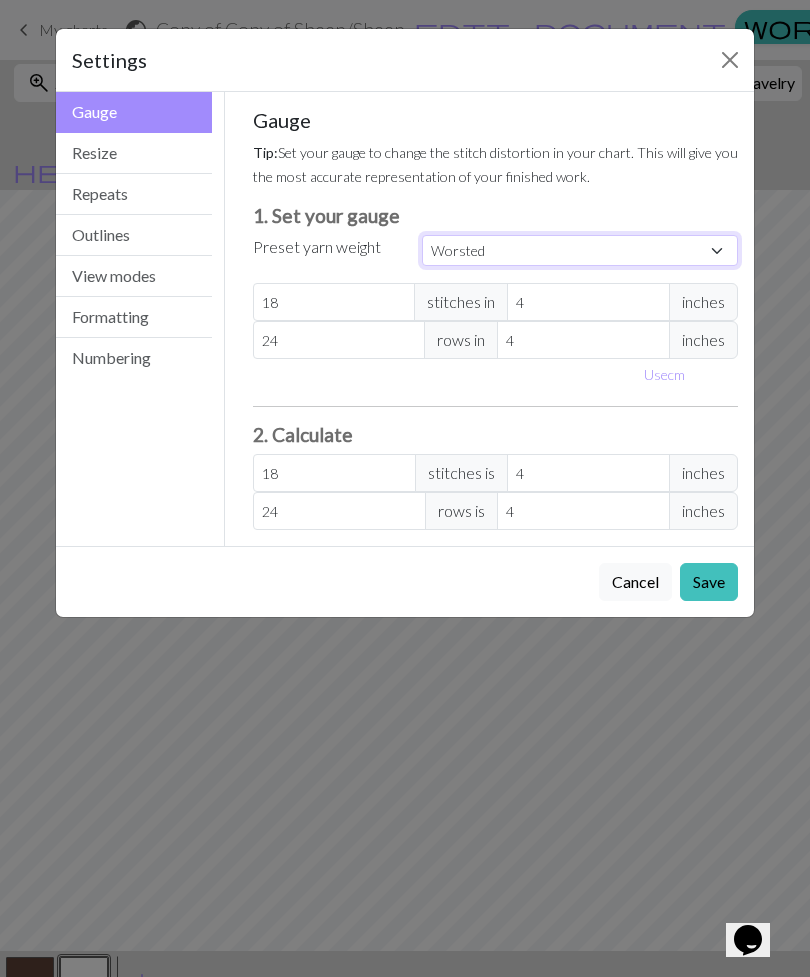 type on "20" 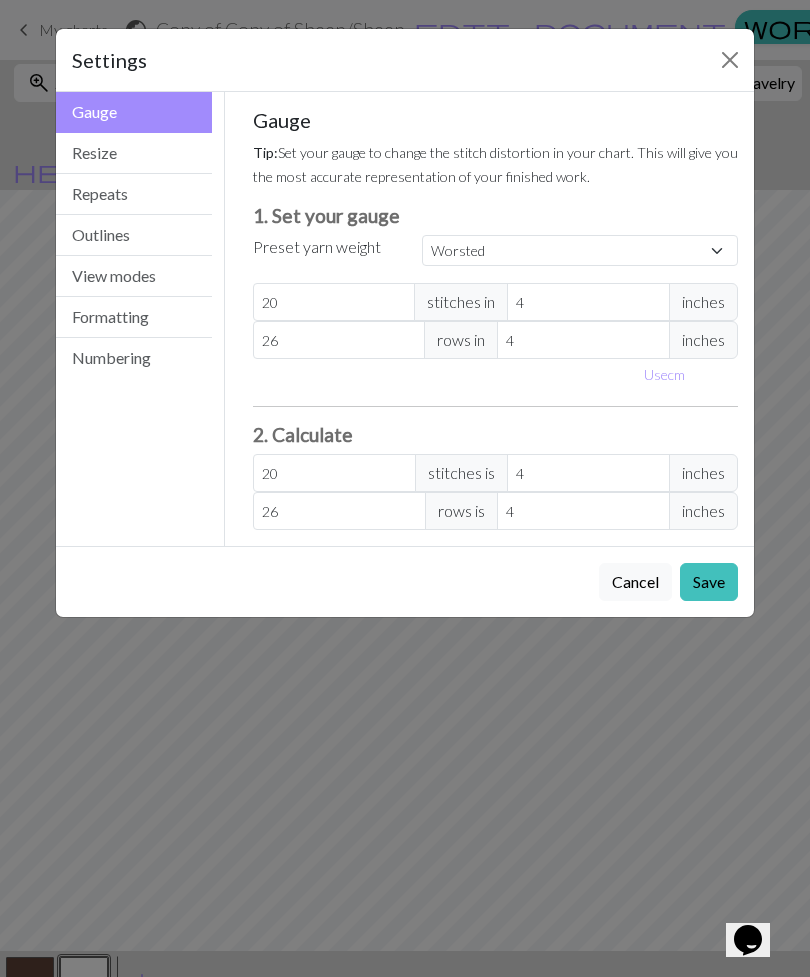 click on "Resize" at bounding box center (134, 153) 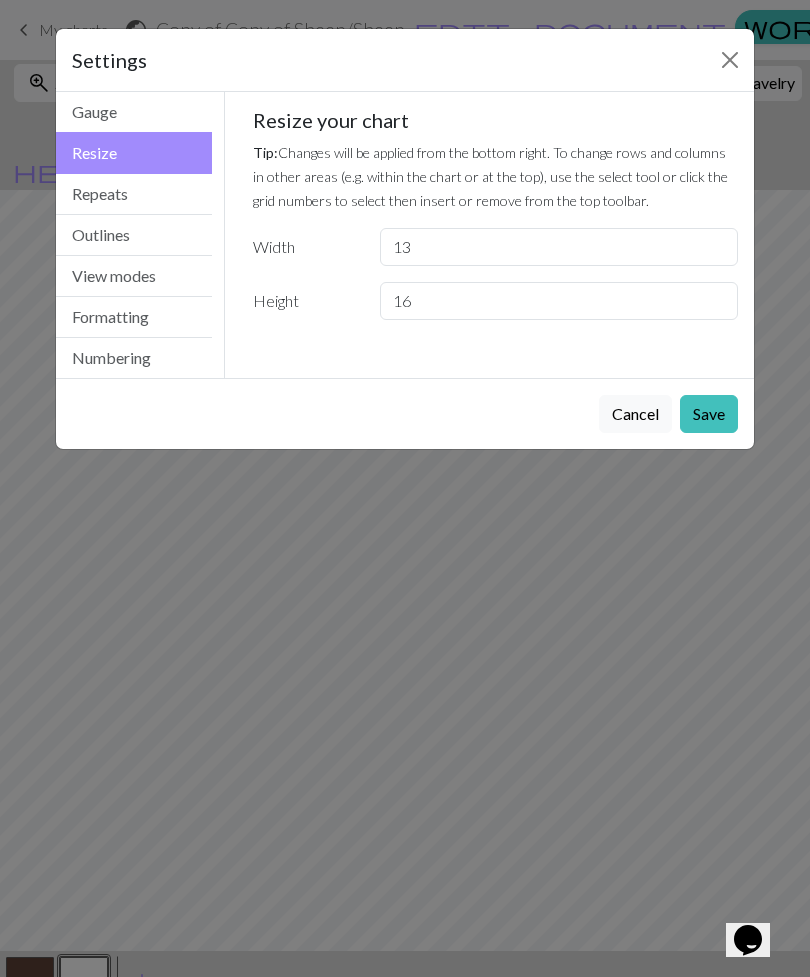 click on "Repeats" at bounding box center (134, 194) 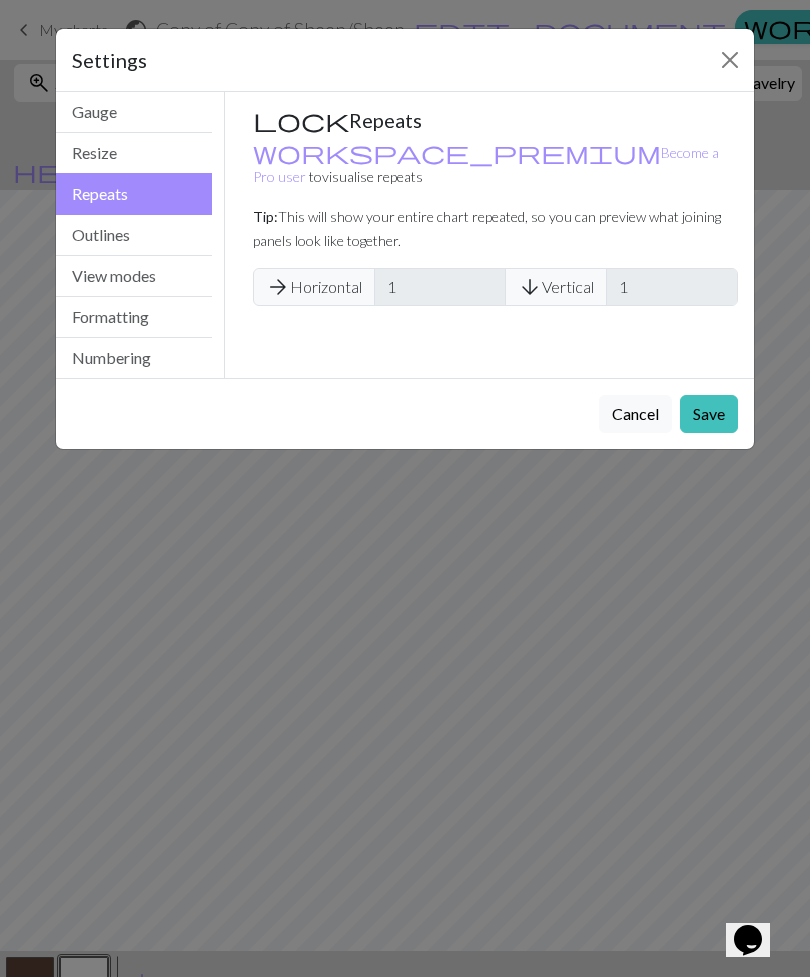 click on "arrow_downward  Vertical" at bounding box center (556, 287) 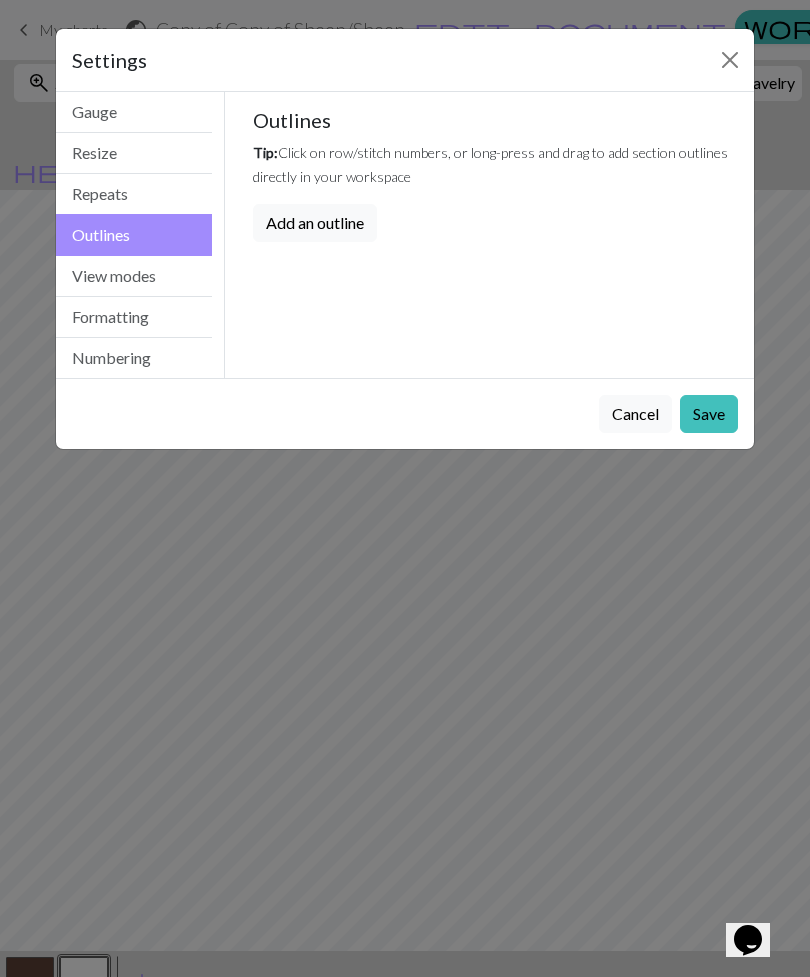 click on "View modes" at bounding box center (134, 276) 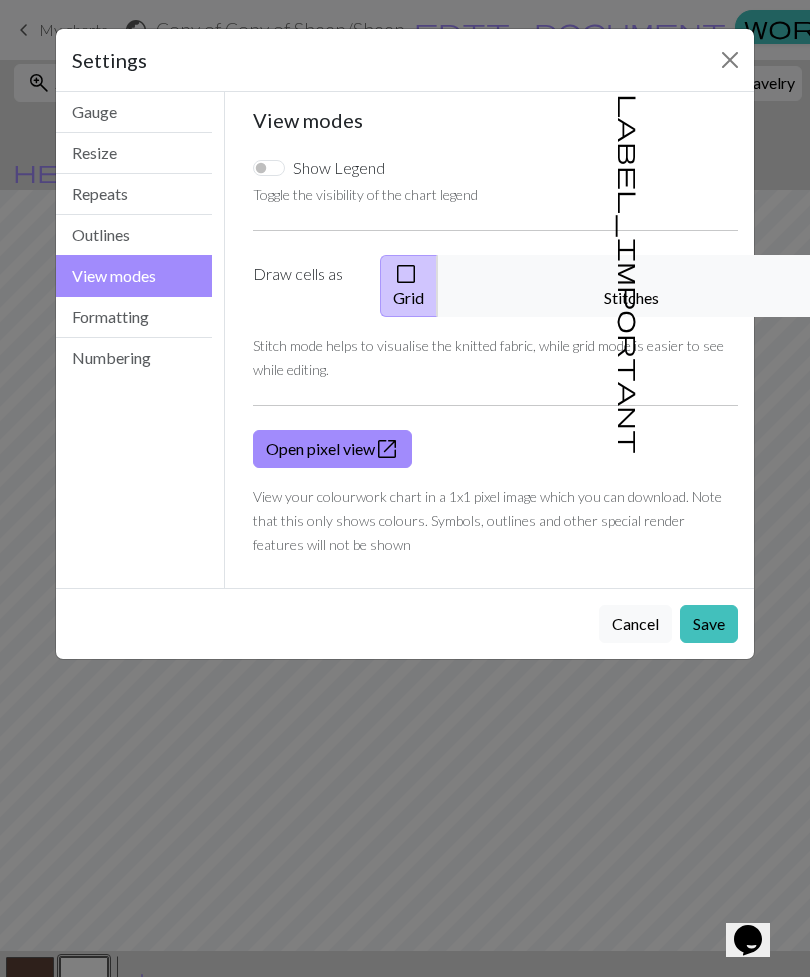 click on "Formatting" at bounding box center [134, 317] 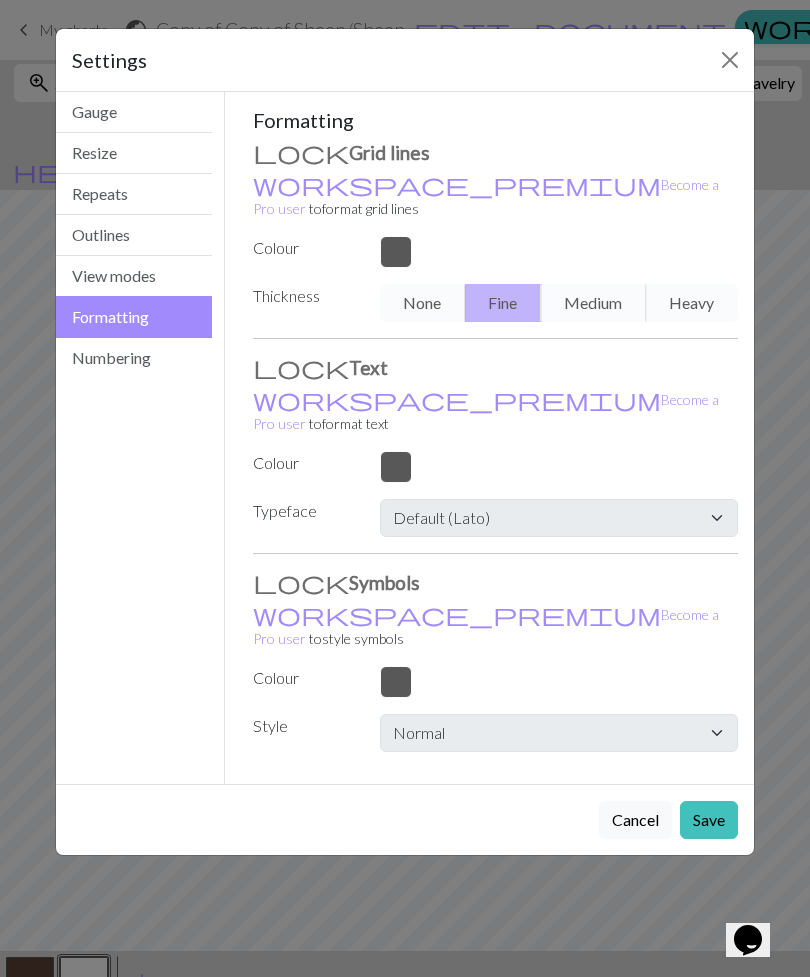 click on "Numbering" at bounding box center [134, 358] 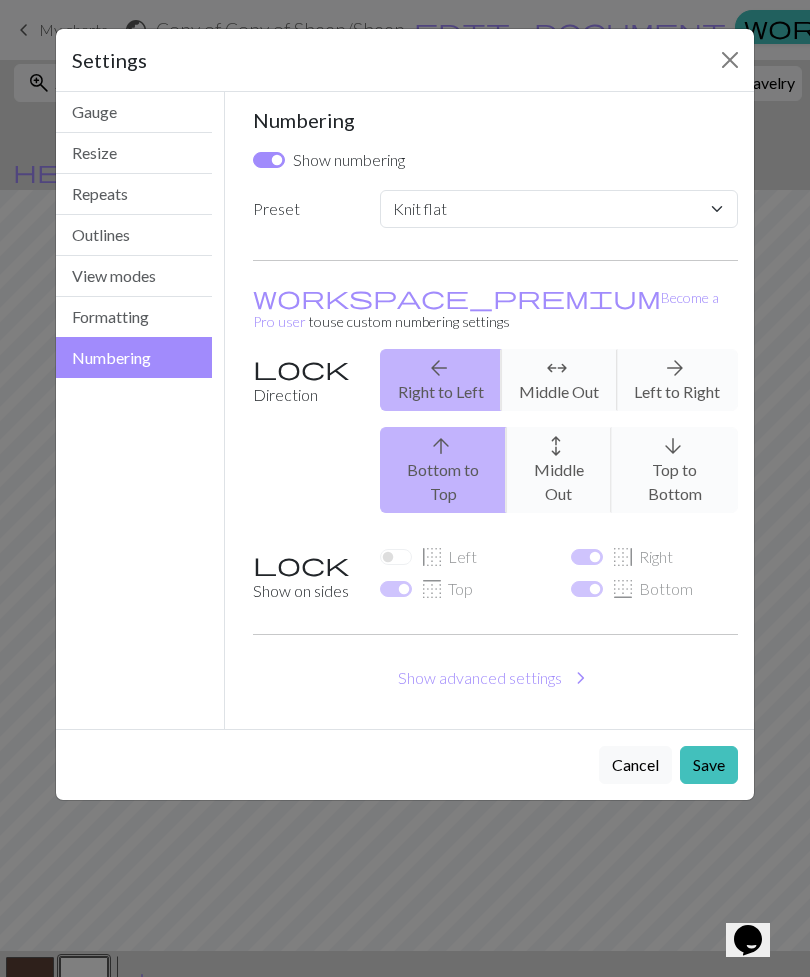 click on "arrow_back Right to Left arrows_outward Middle Out arrow_forward Left to Right" at bounding box center [559, 380] 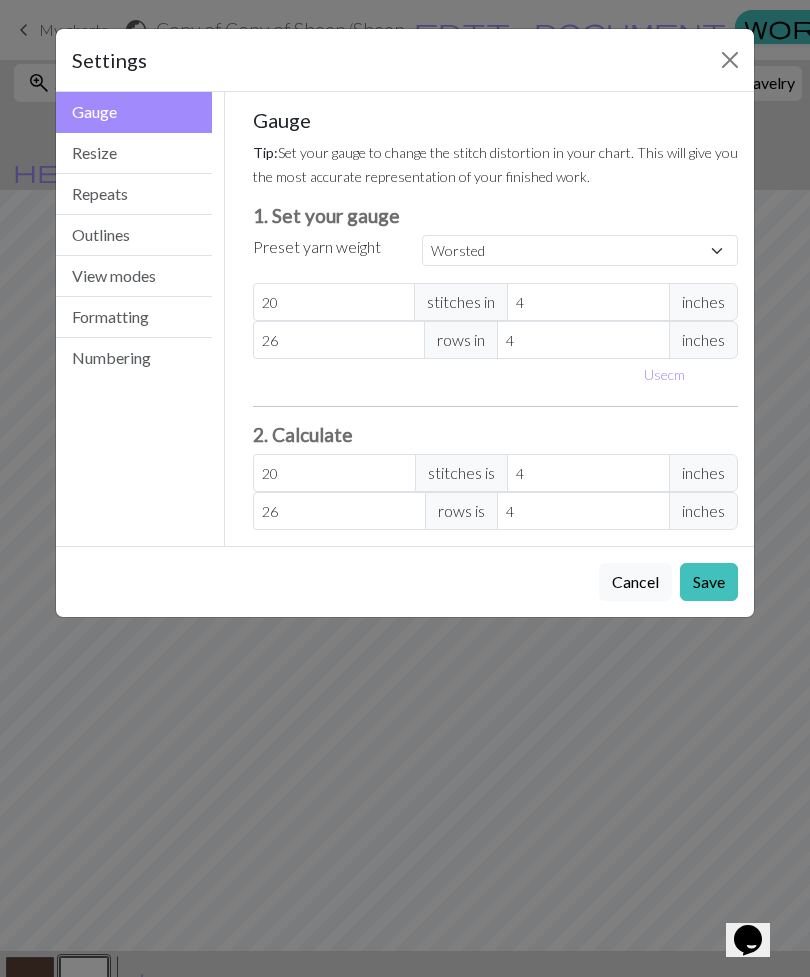 click on "Resize" at bounding box center (134, 153) 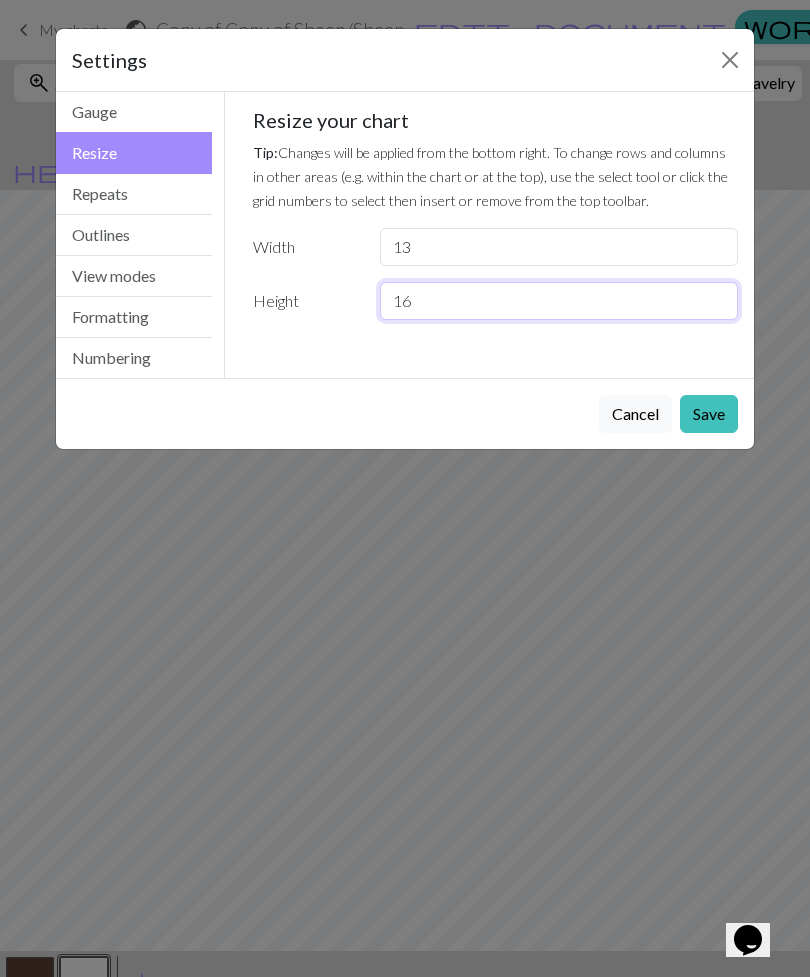 click on "16" at bounding box center [559, 301] 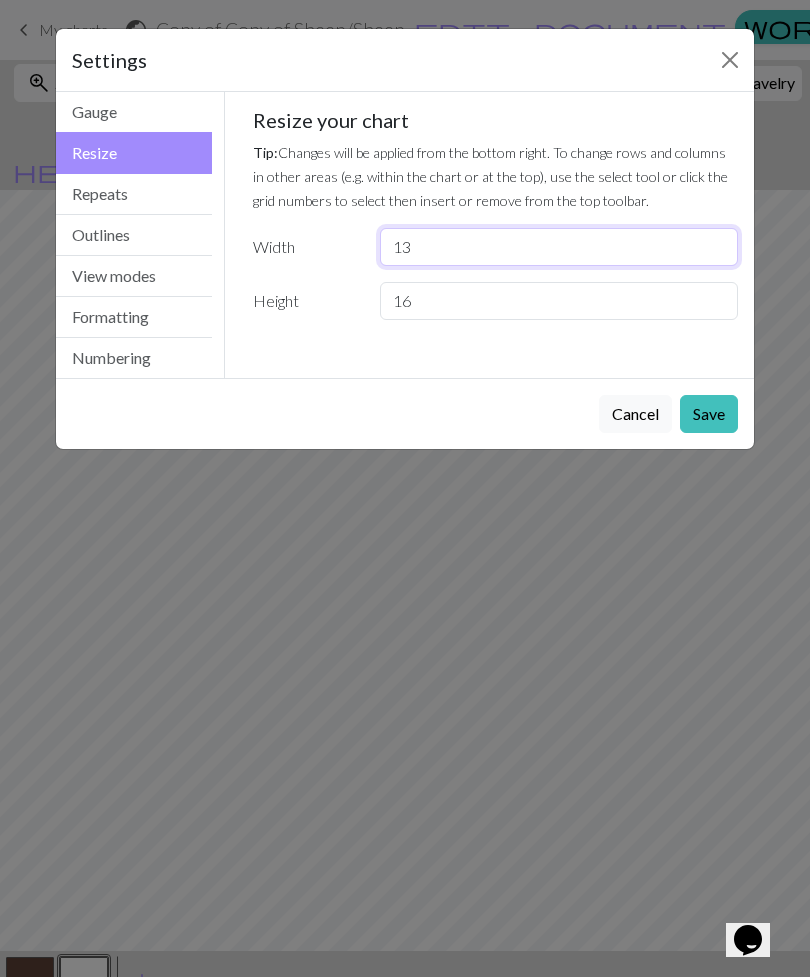 click on "13" at bounding box center [559, 247] 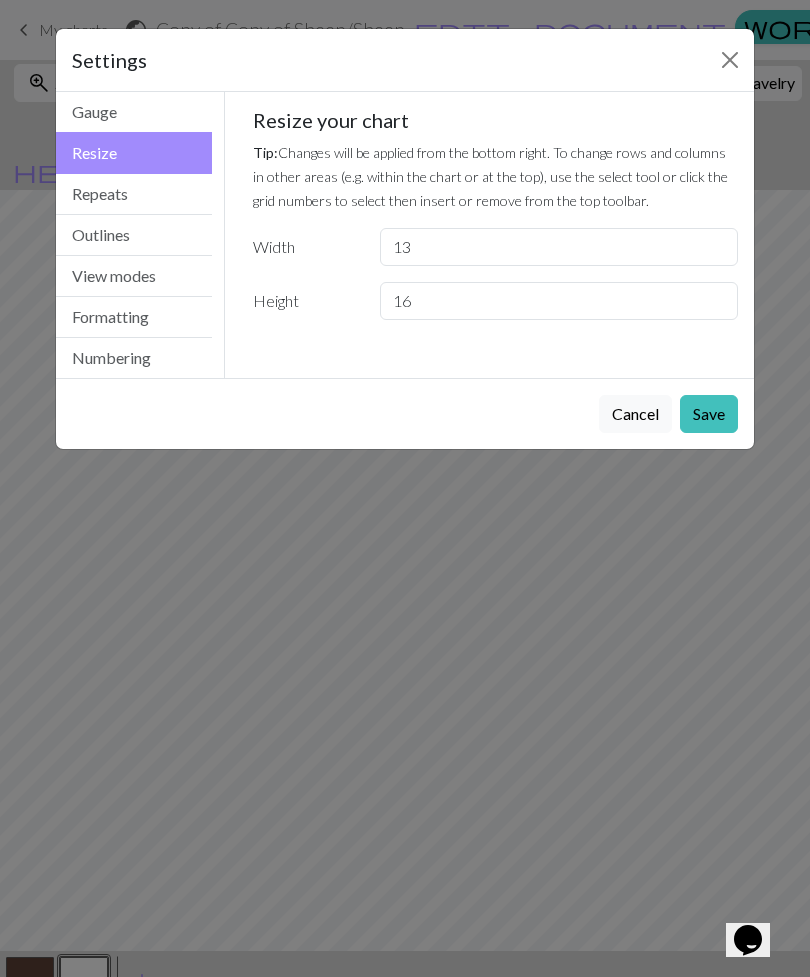 click on "Repeats" at bounding box center [134, 194] 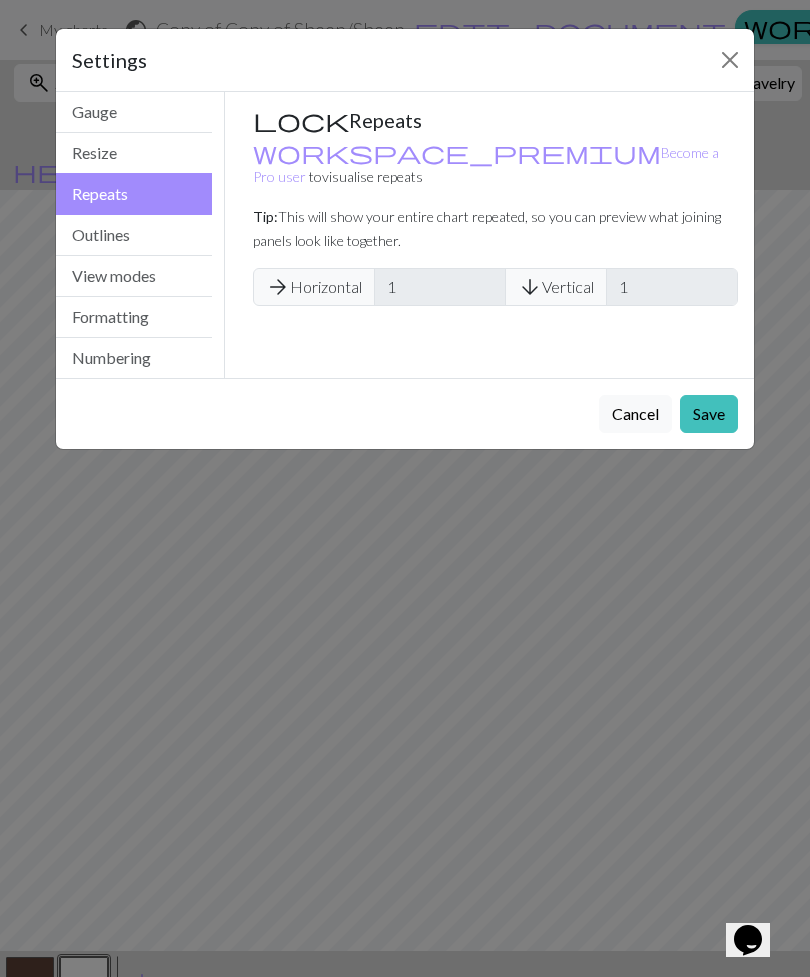click on "workspace_premium Become a Pro user" at bounding box center [486, 164] 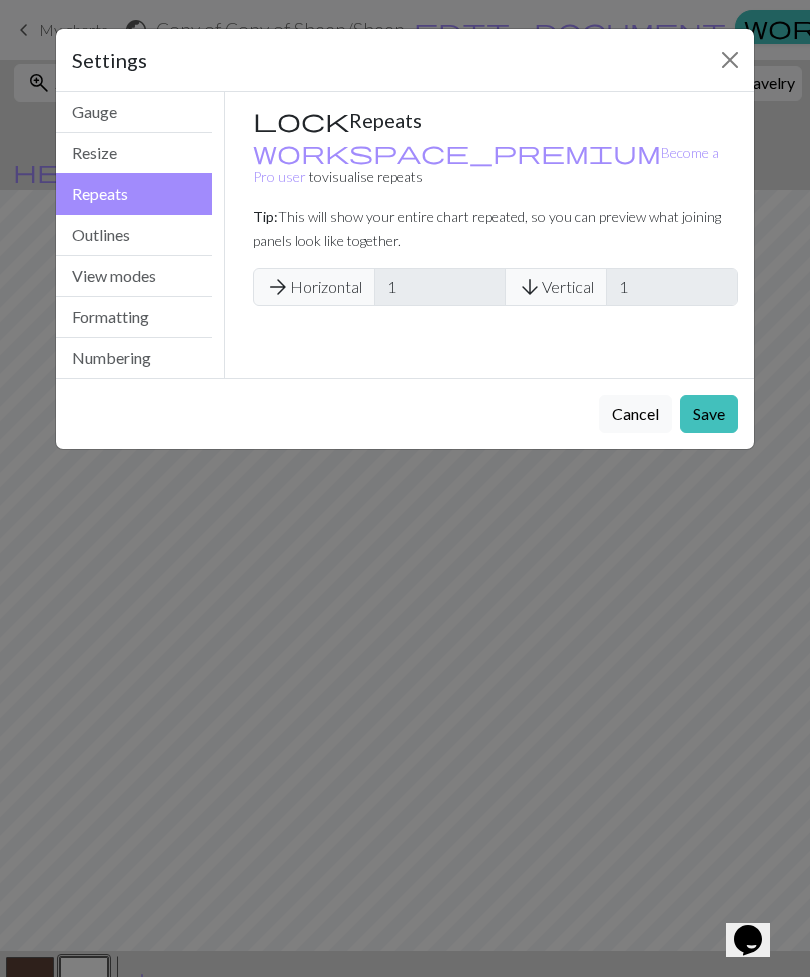click on "Cancel" at bounding box center [635, 414] 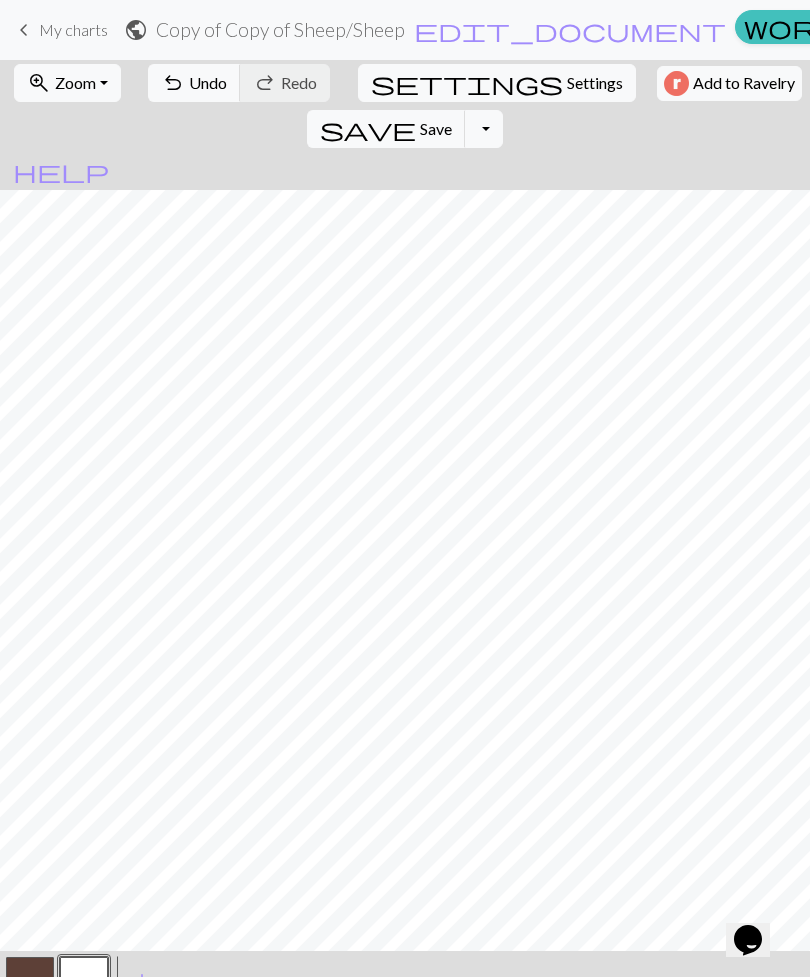 click on "Settings" at bounding box center [595, 83] 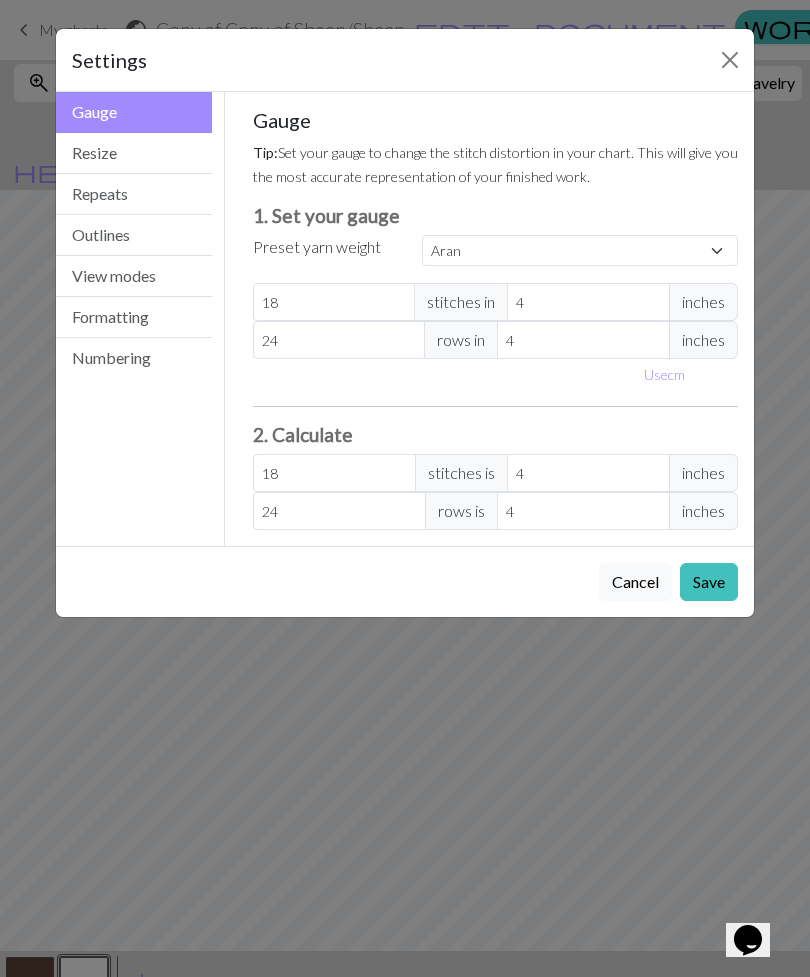 click at bounding box center (730, 60) 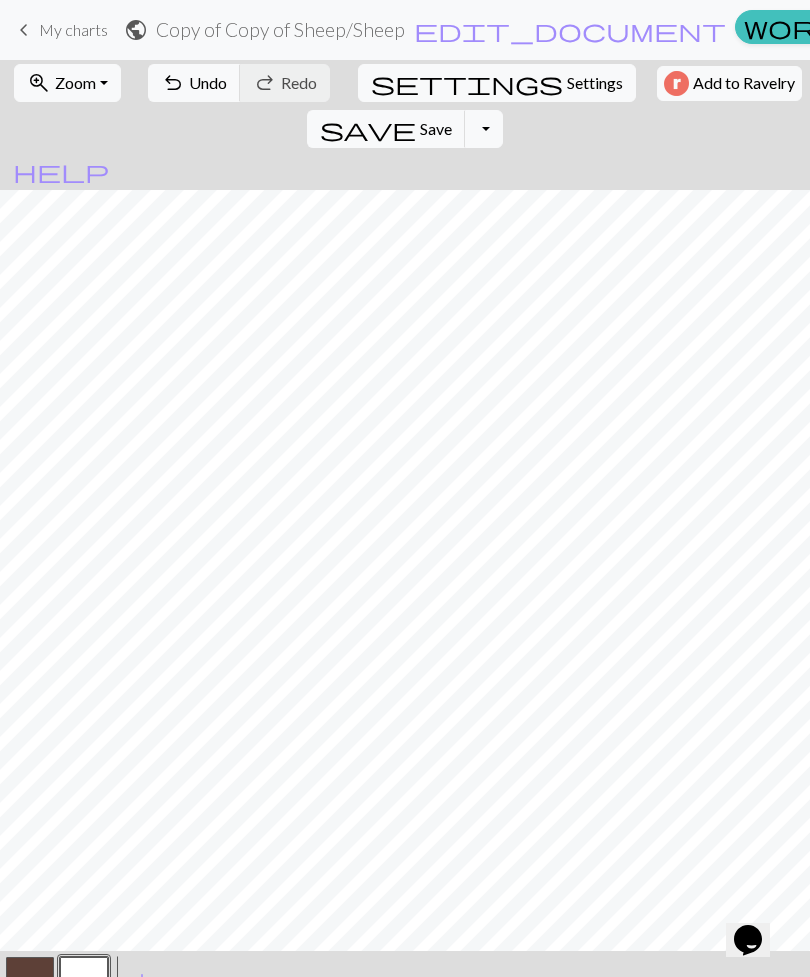click on "undo" at bounding box center [173, 83] 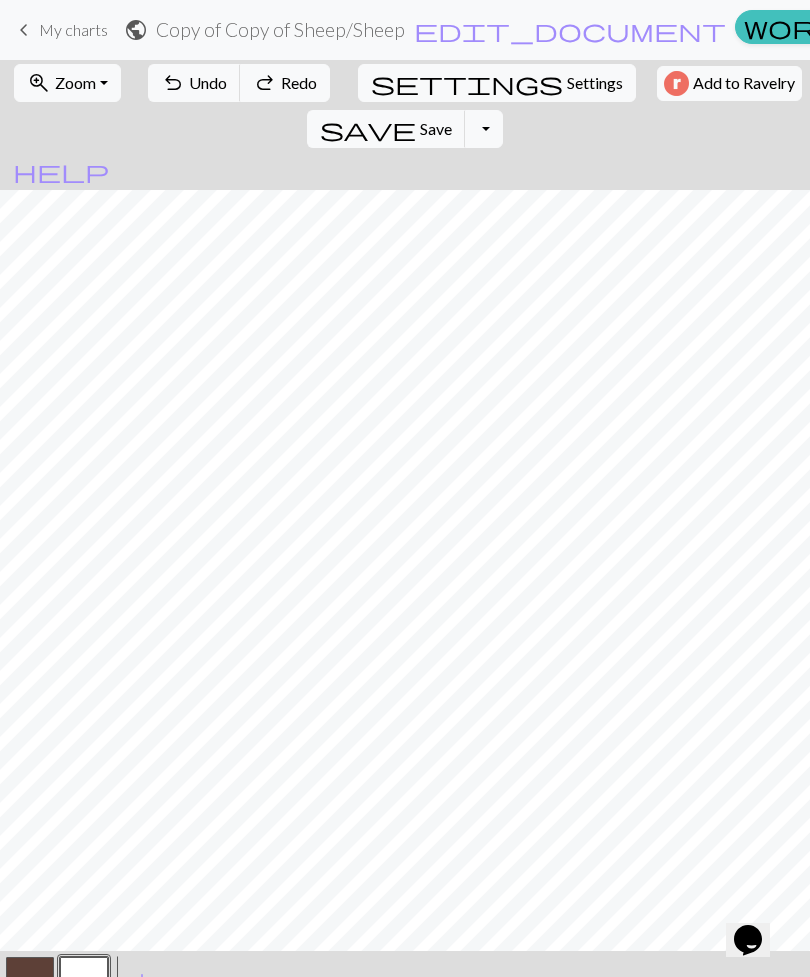 click on "undo" at bounding box center (173, 83) 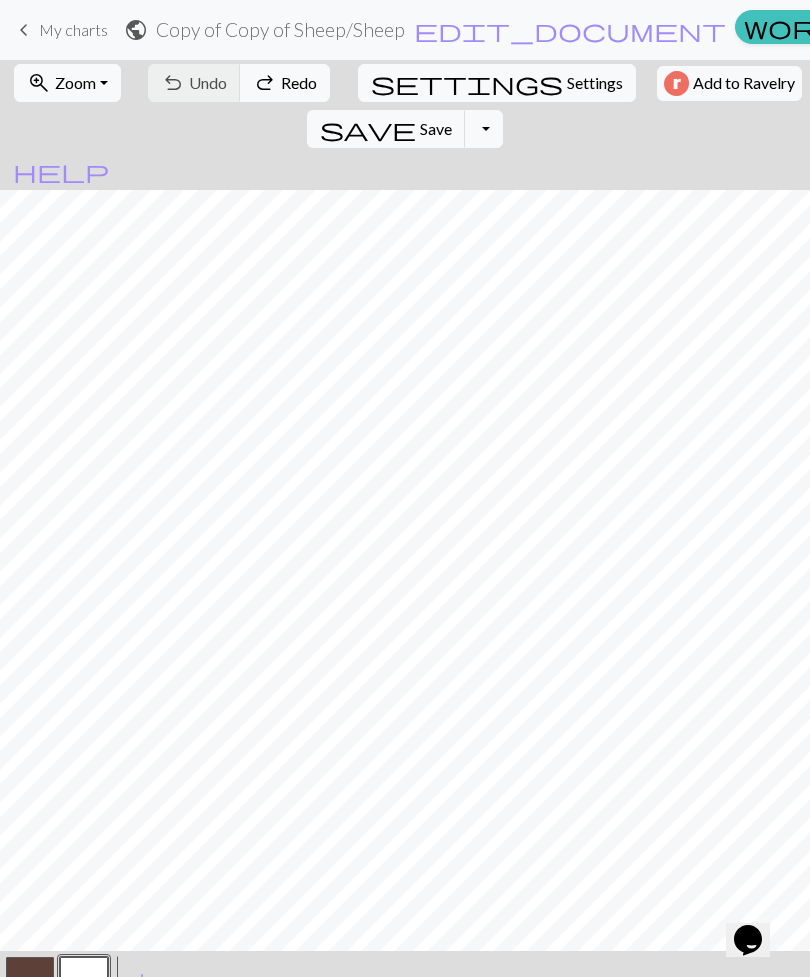 click on "undo Undo Undo redo Redo Redo" at bounding box center [239, 83] 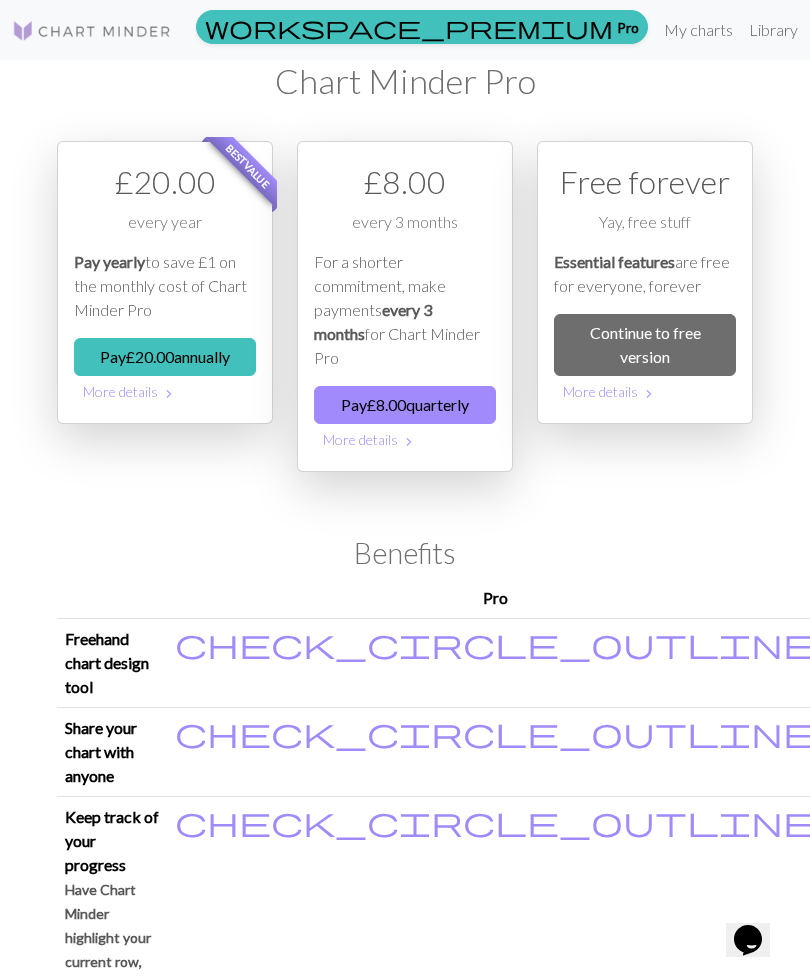 scroll, scrollTop: 0, scrollLeft: 0, axis: both 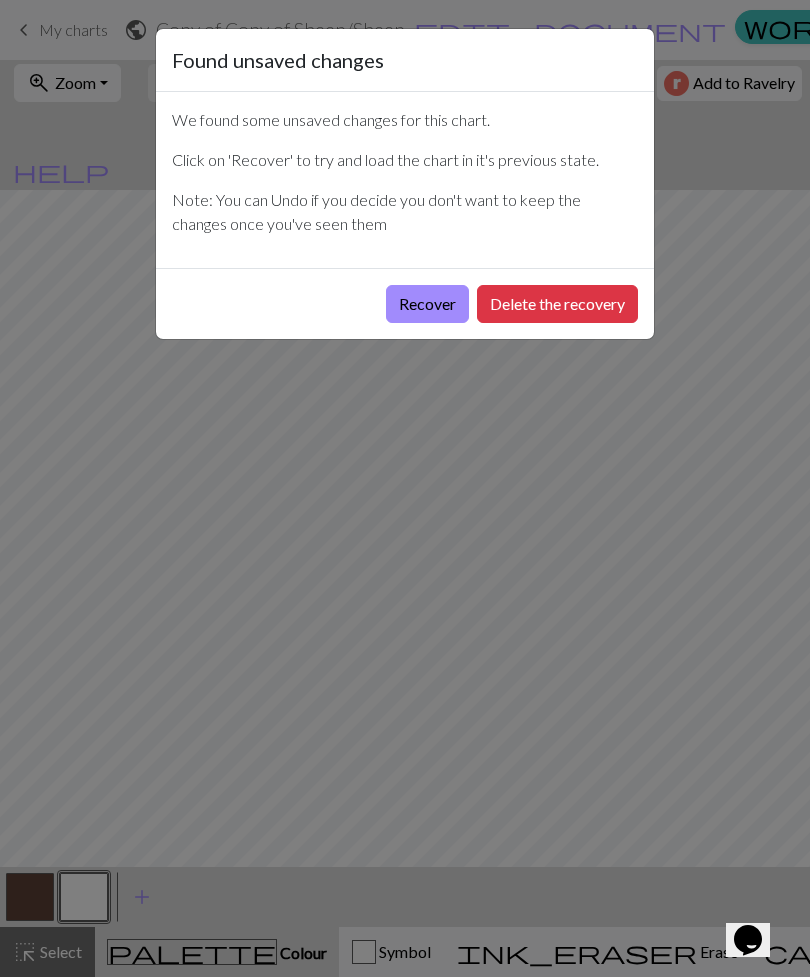 click on "Delete the recovery" at bounding box center (557, 304) 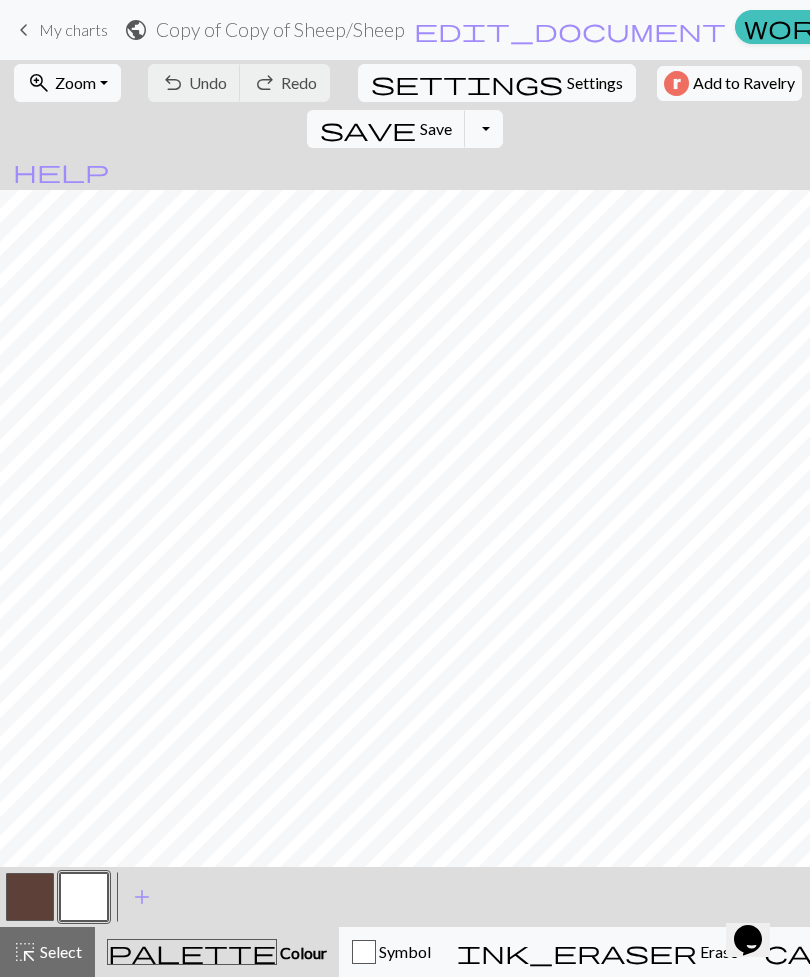 click on "call_to_action" at bounding box center (932, 952) 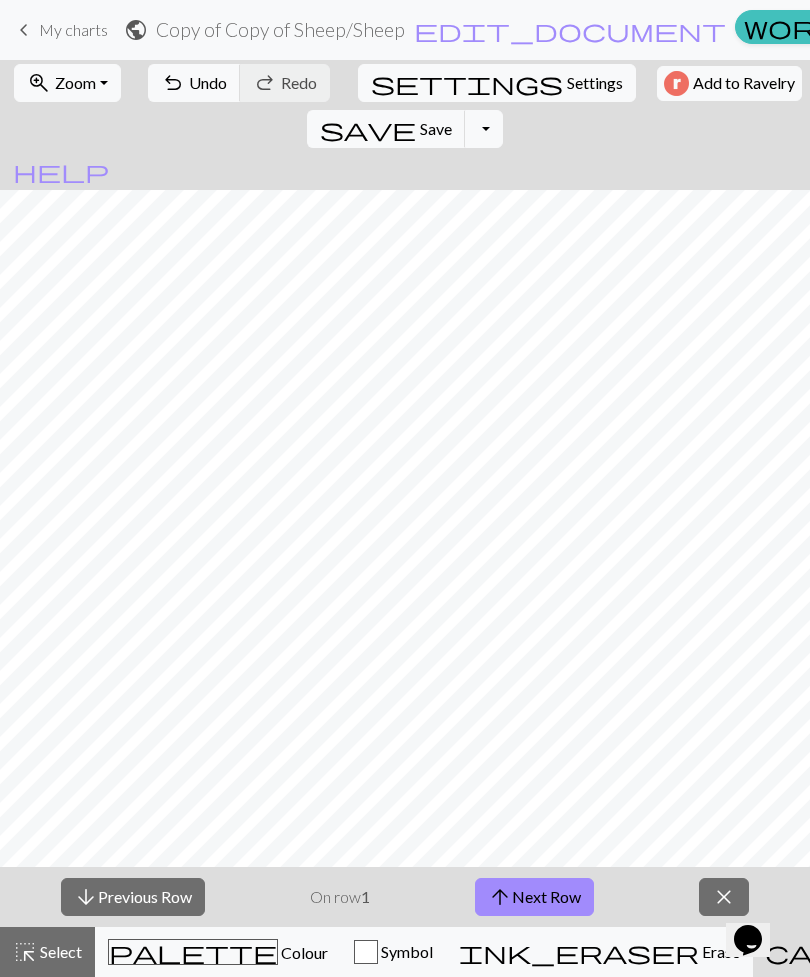 click on "arrow_upward  Next Row" at bounding box center (534, 897) 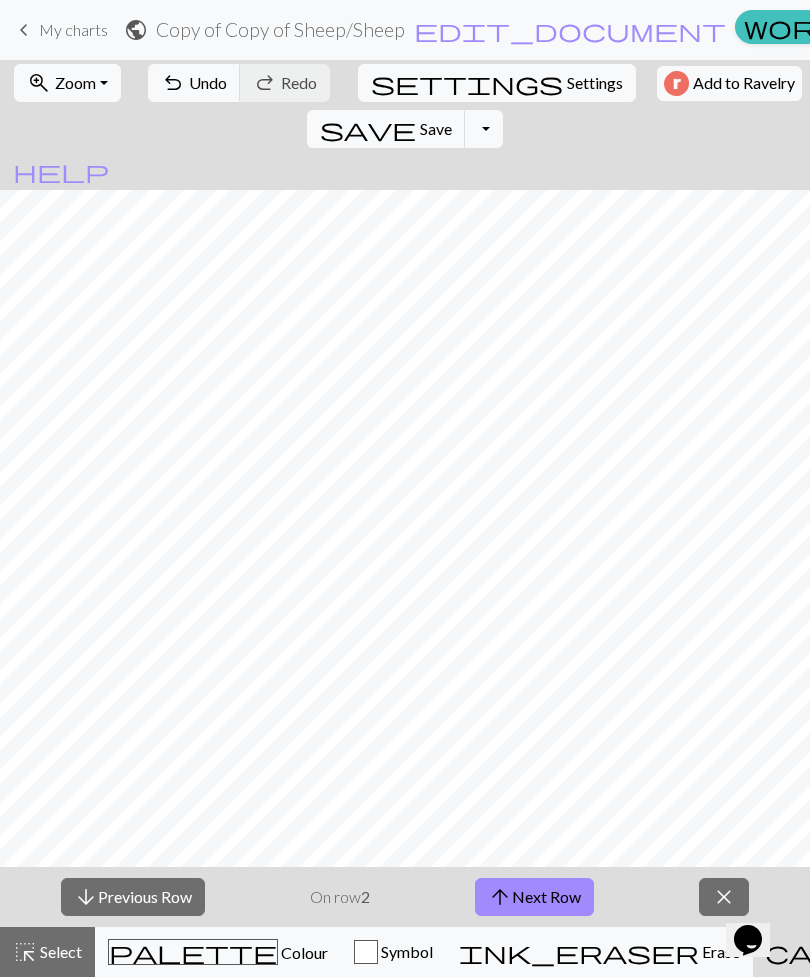 click on "arrow_upward  Next Row" at bounding box center [534, 897] 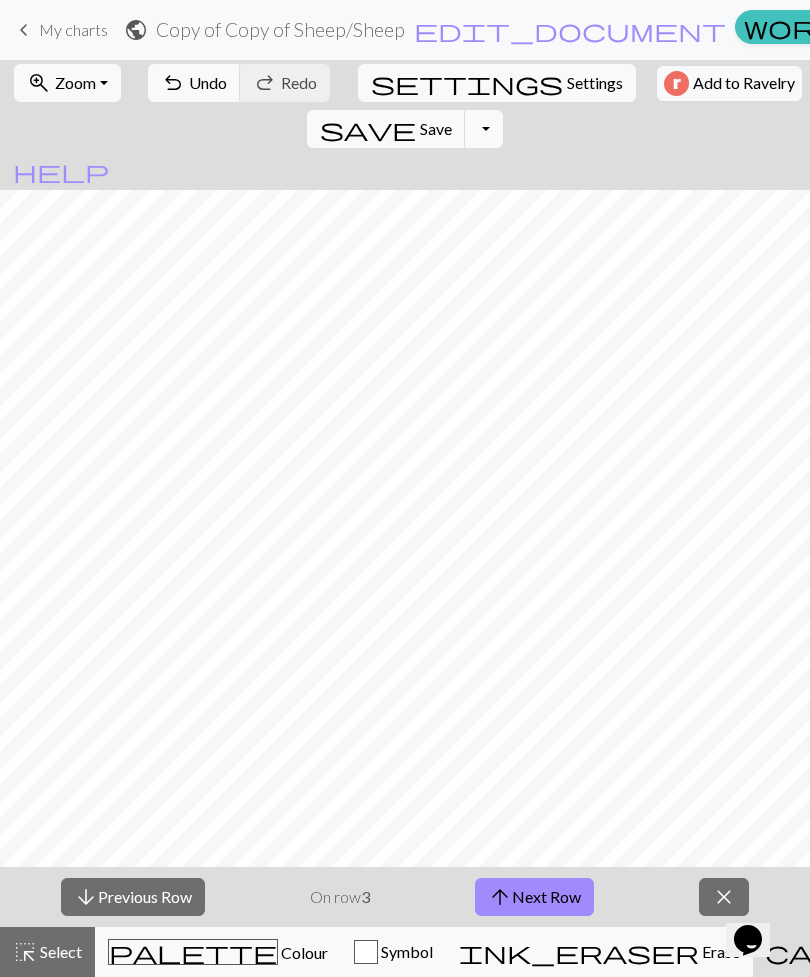 click on "arrow_upward  Next Row" at bounding box center [534, 897] 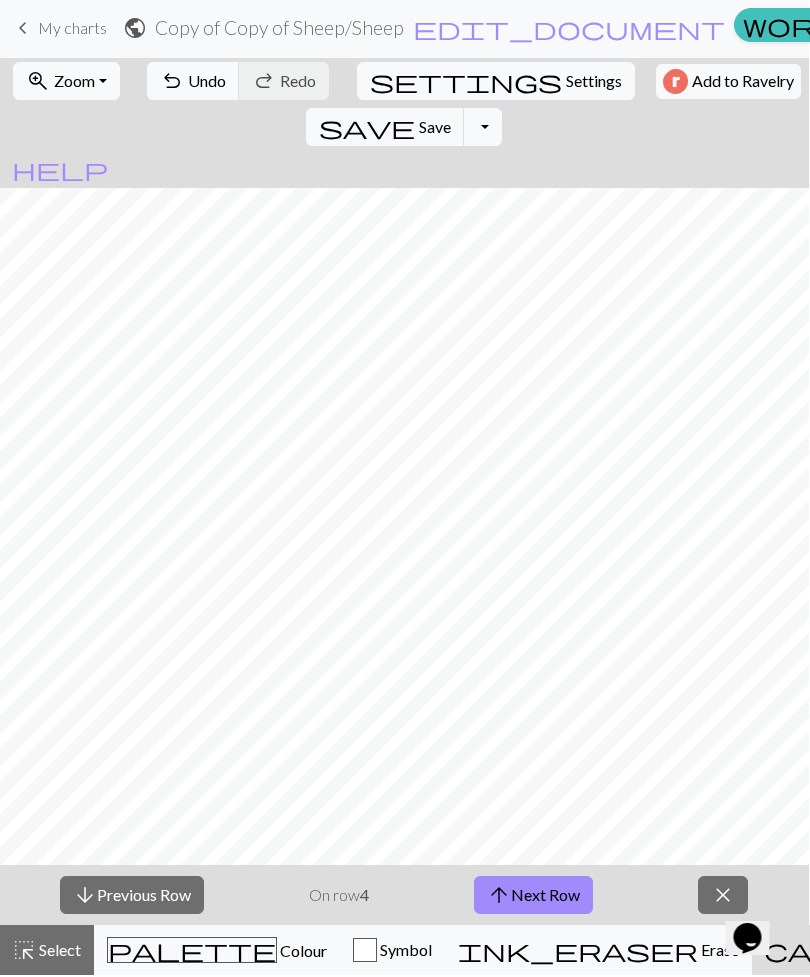scroll, scrollTop: 0, scrollLeft: 0, axis: both 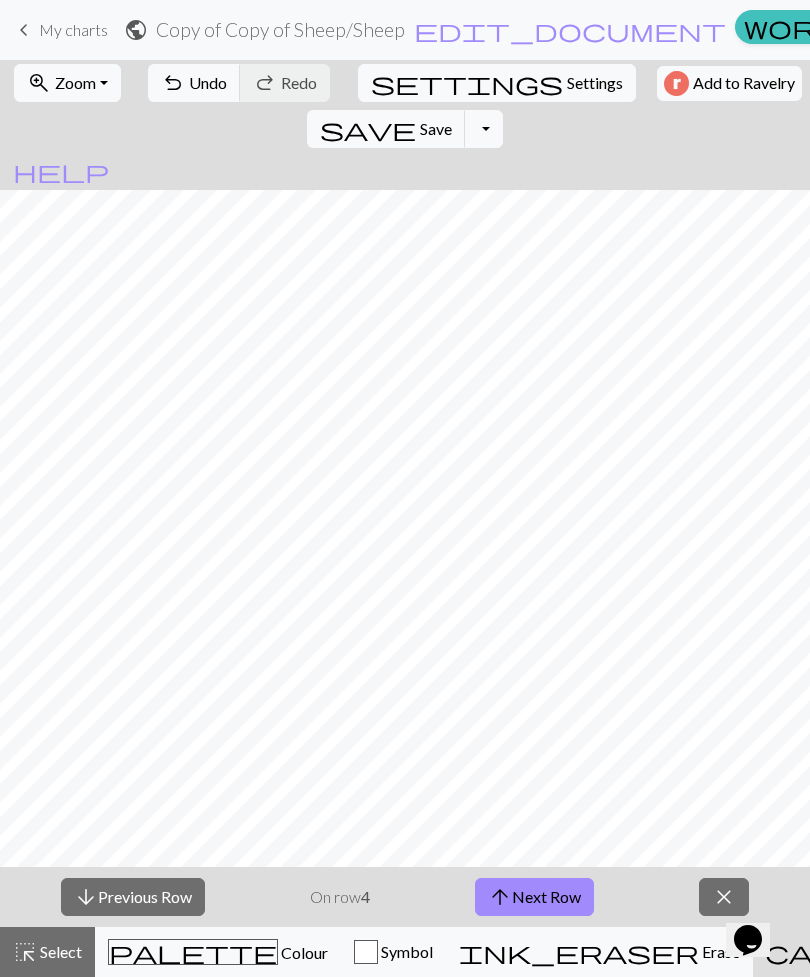 click on "close" at bounding box center (724, 897) 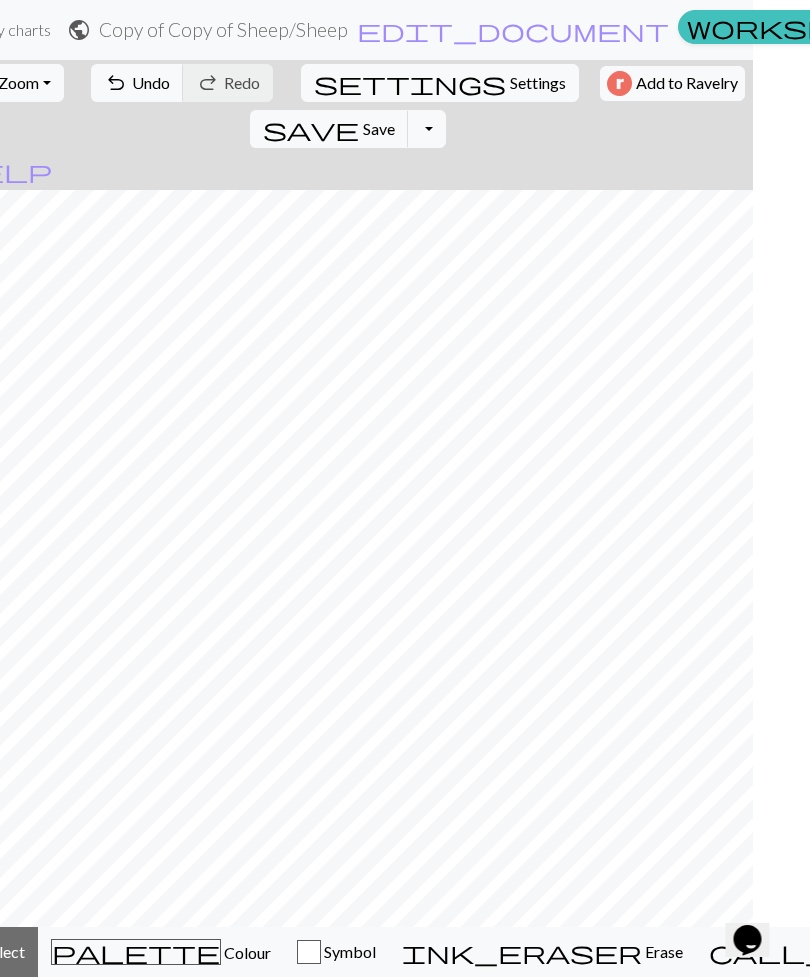 scroll, scrollTop: 0, scrollLeft: 0, axis: both 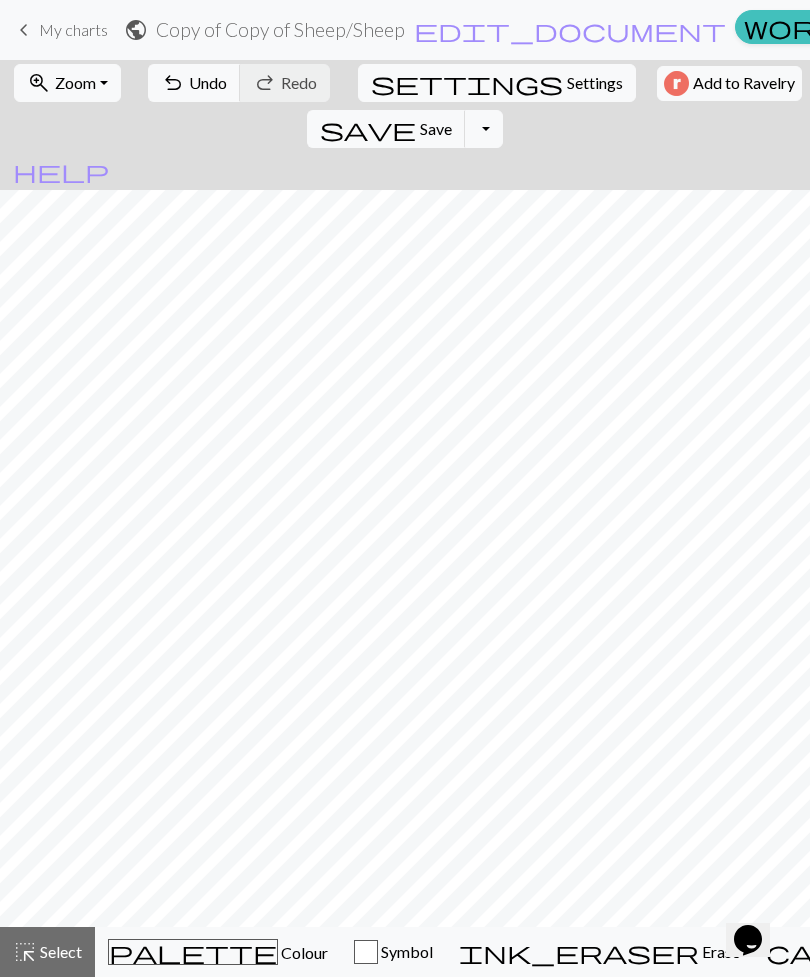 click on "Settings" at bounding box center [595, 83] 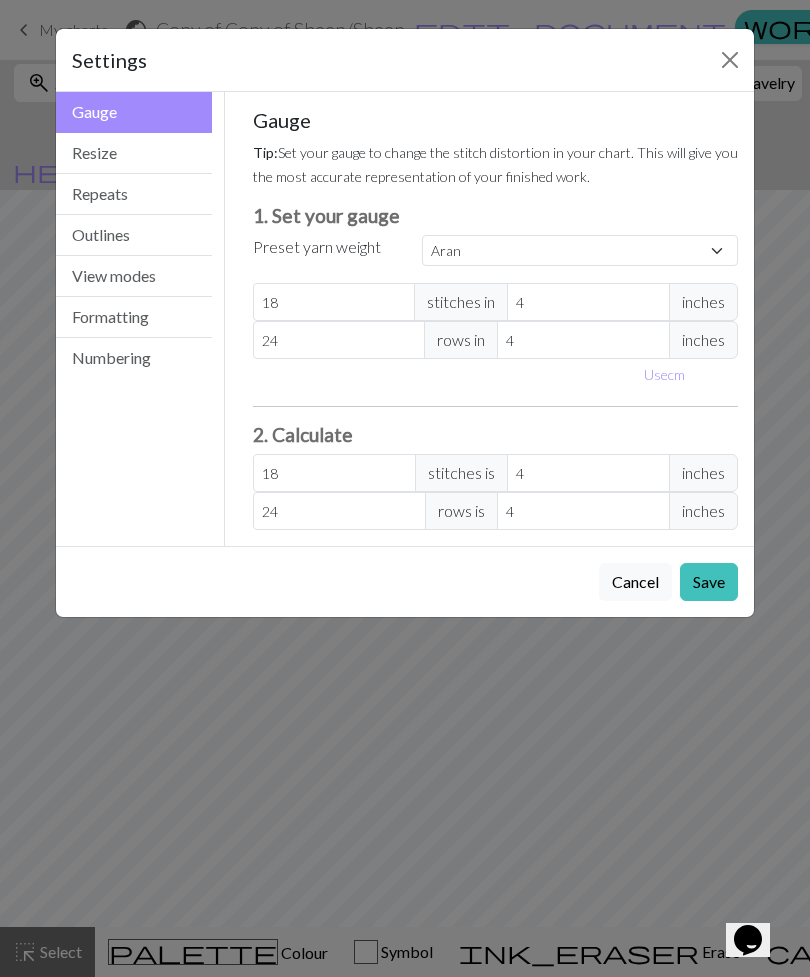 click on "Repeats" at bounding box center (134, 194) 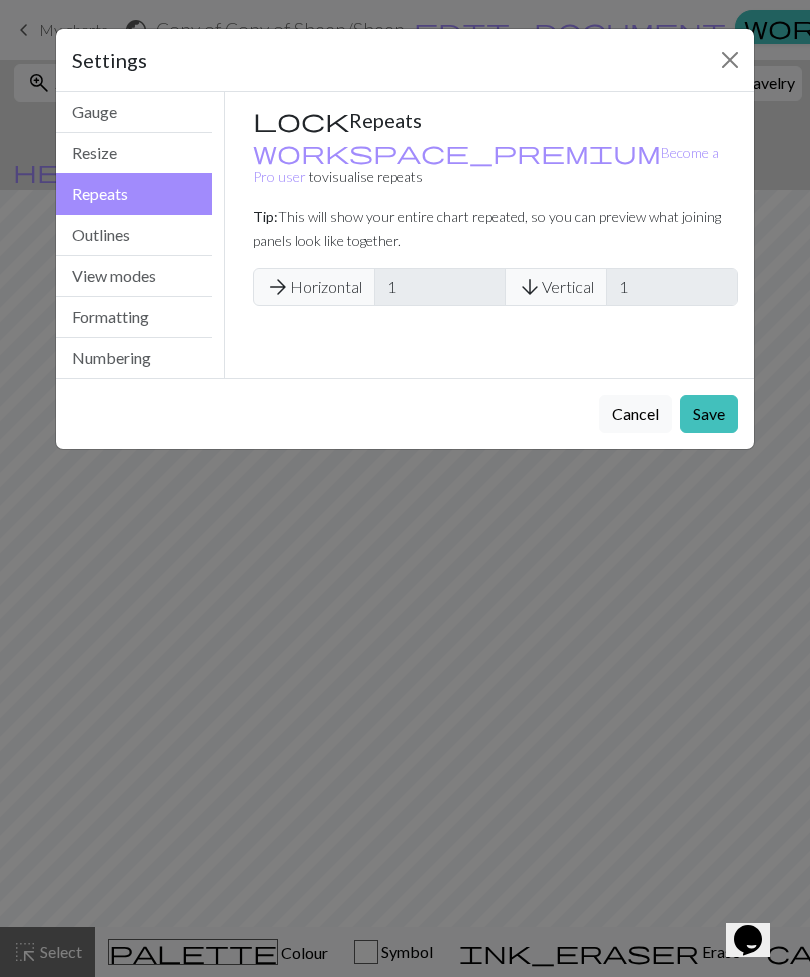 click at bounding box center [730, 60] 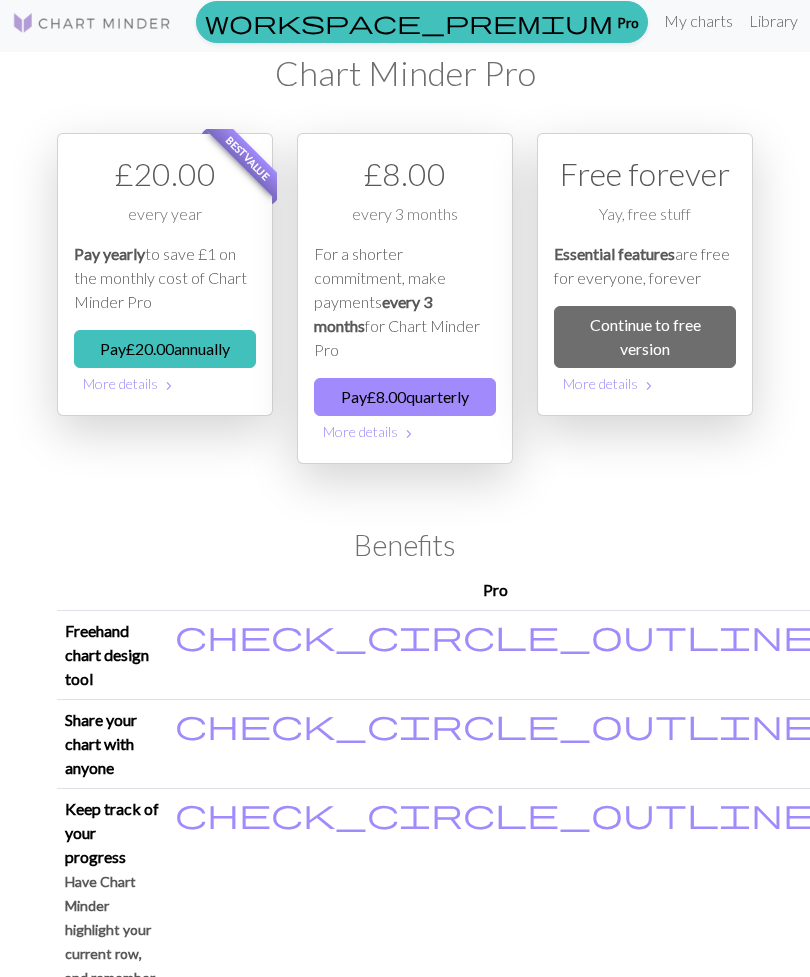 scroll, scrollTop: 0, scrollLeft: 0, axis: both 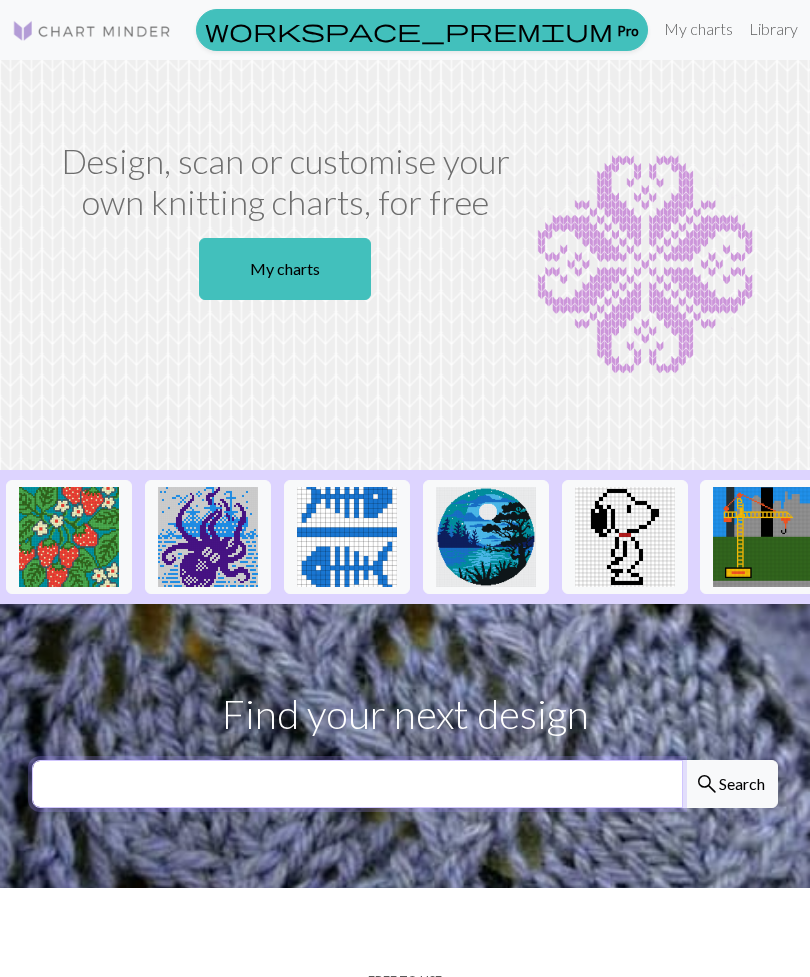 click at bounding box center [357, 784] 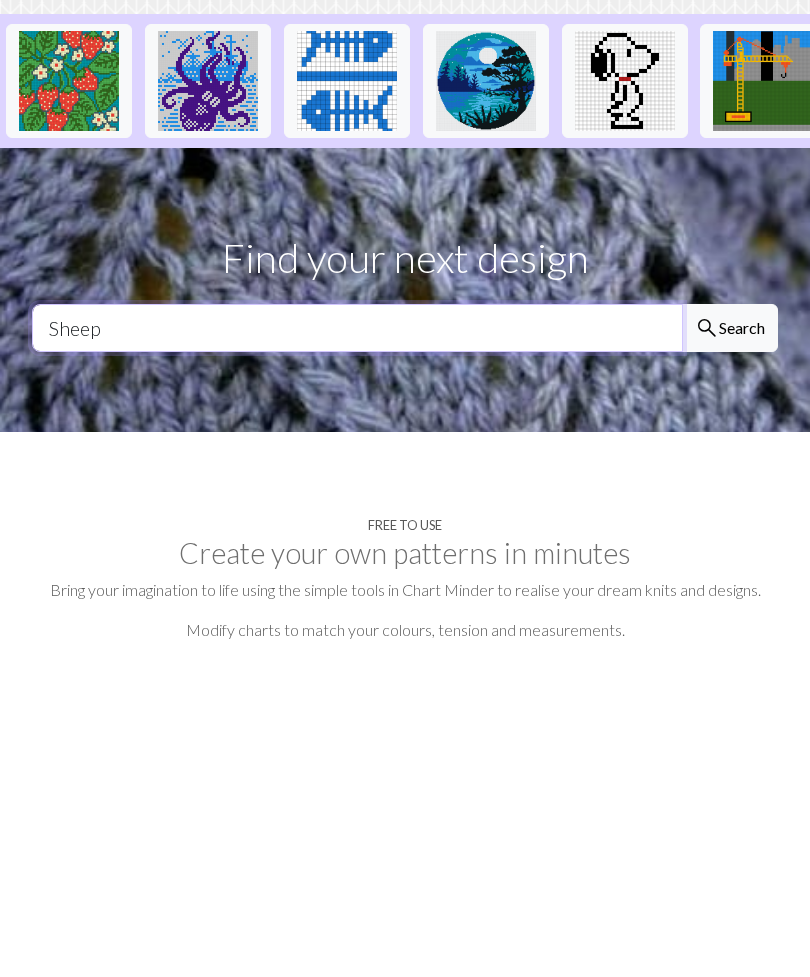 type on "Sheep" 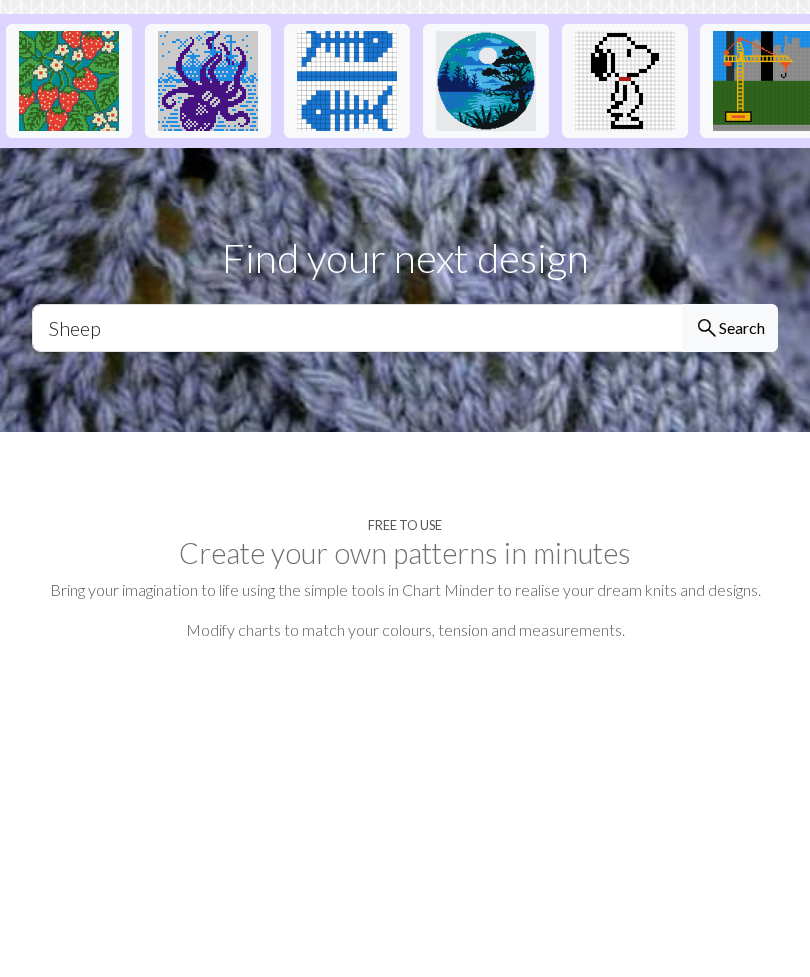 click on "search Search" at bounding box center [730, 648] 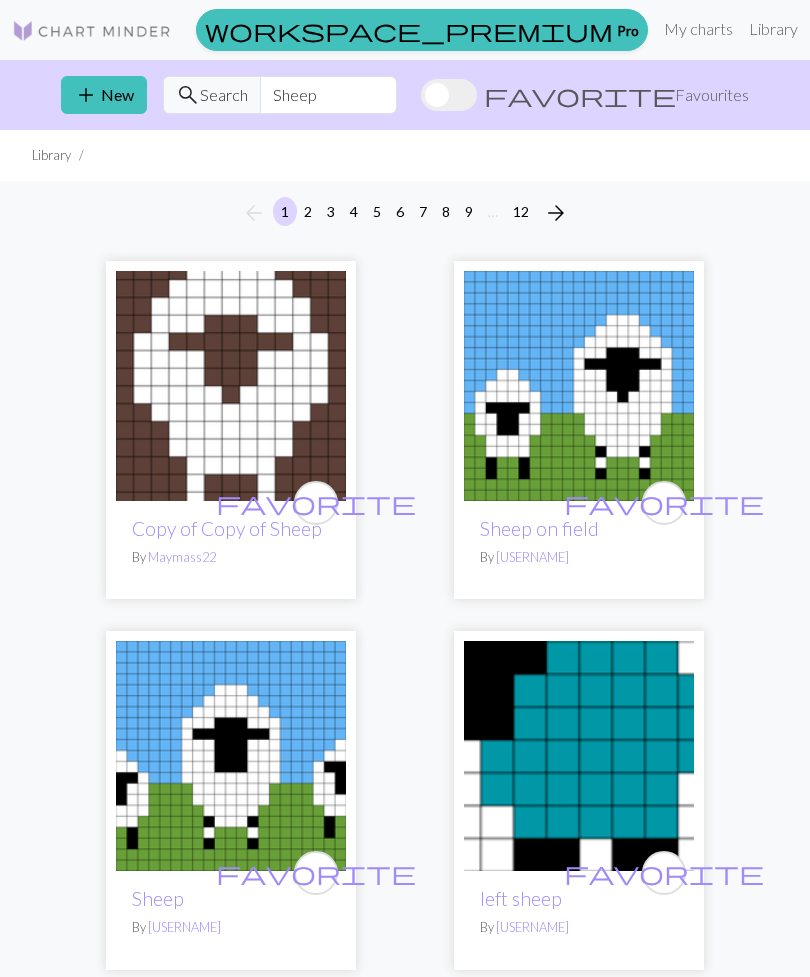 scroll, scrollTop: 0, scrollLeft: 0, axis: both 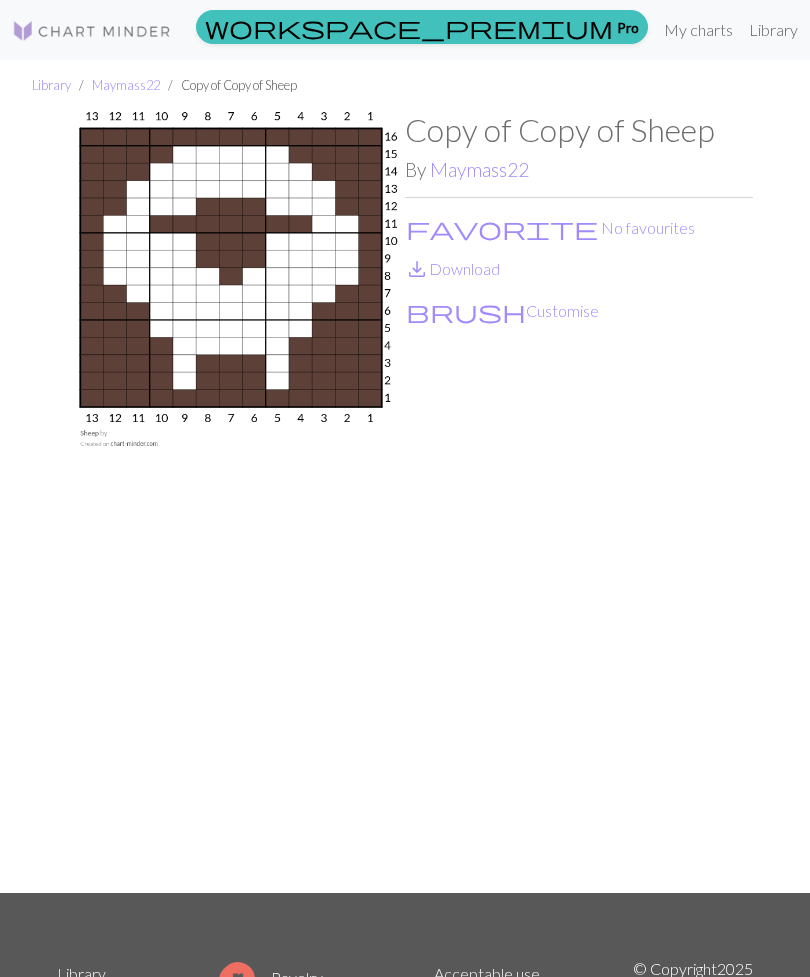 click on "brush Customise" at bounding box center [502, 311] 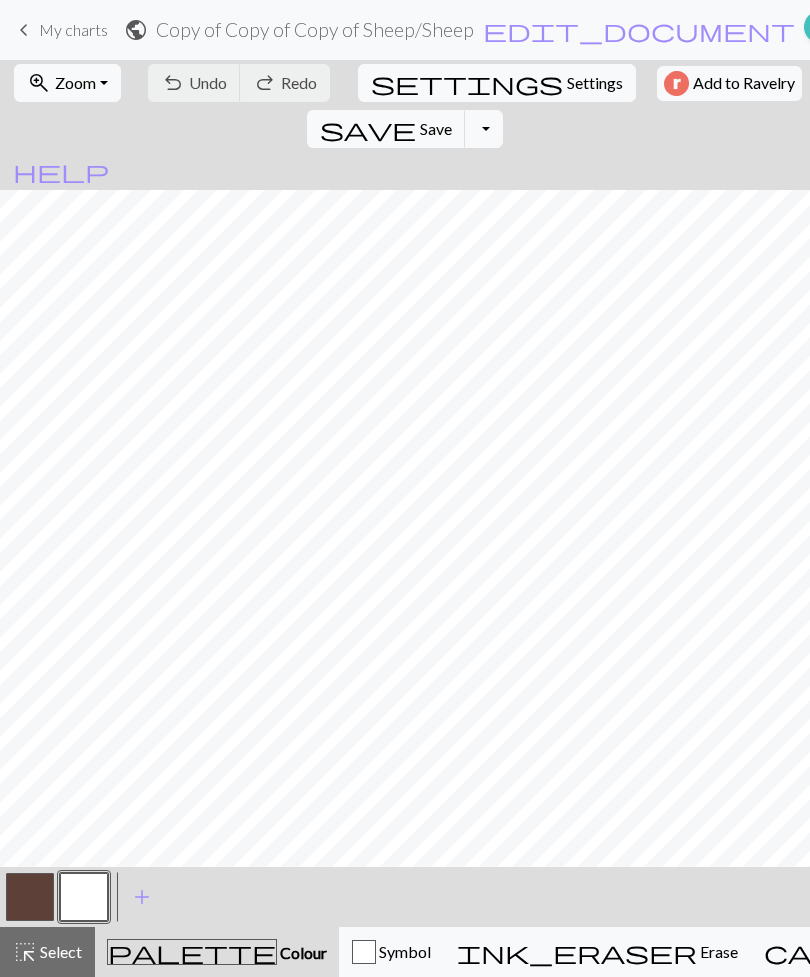 click on "< > add Add a  colour" at bounding box center [405, 897] 